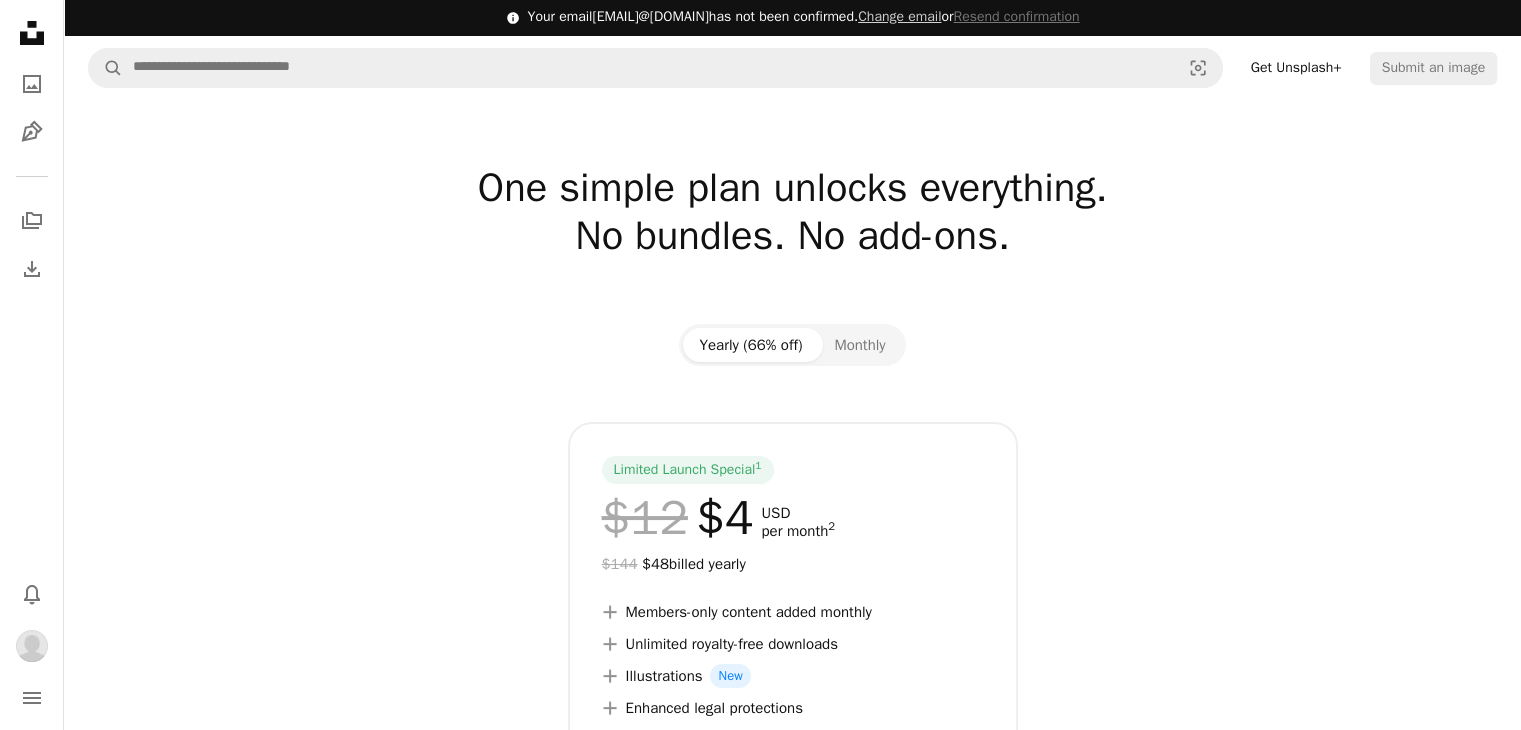 scroll, scrollTop: 0, scrollLeft: 0, axis: both 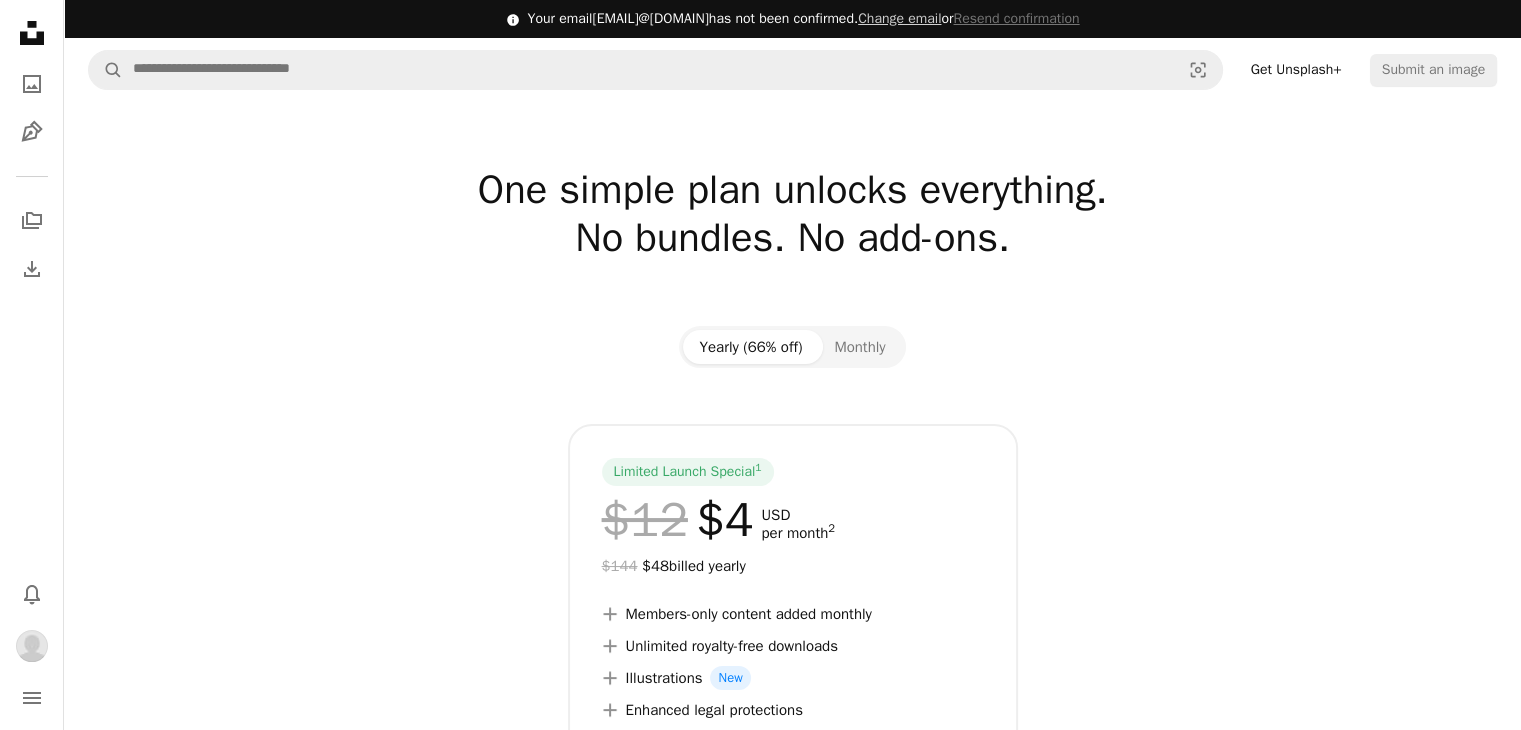 click on "Unsplash logo Unsplash Home" 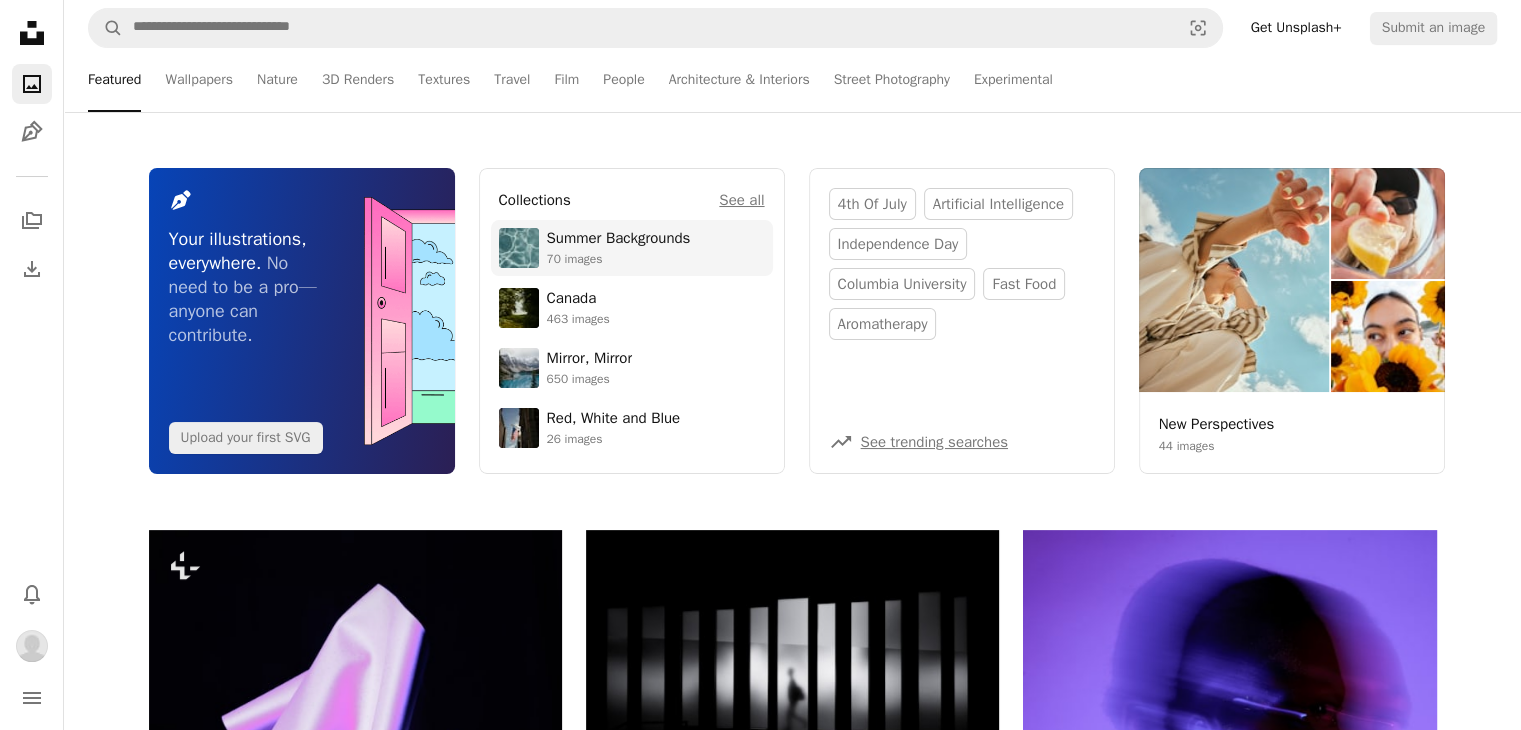 scroll, scrollTop: 0, scrollLeft: 0, axis: both 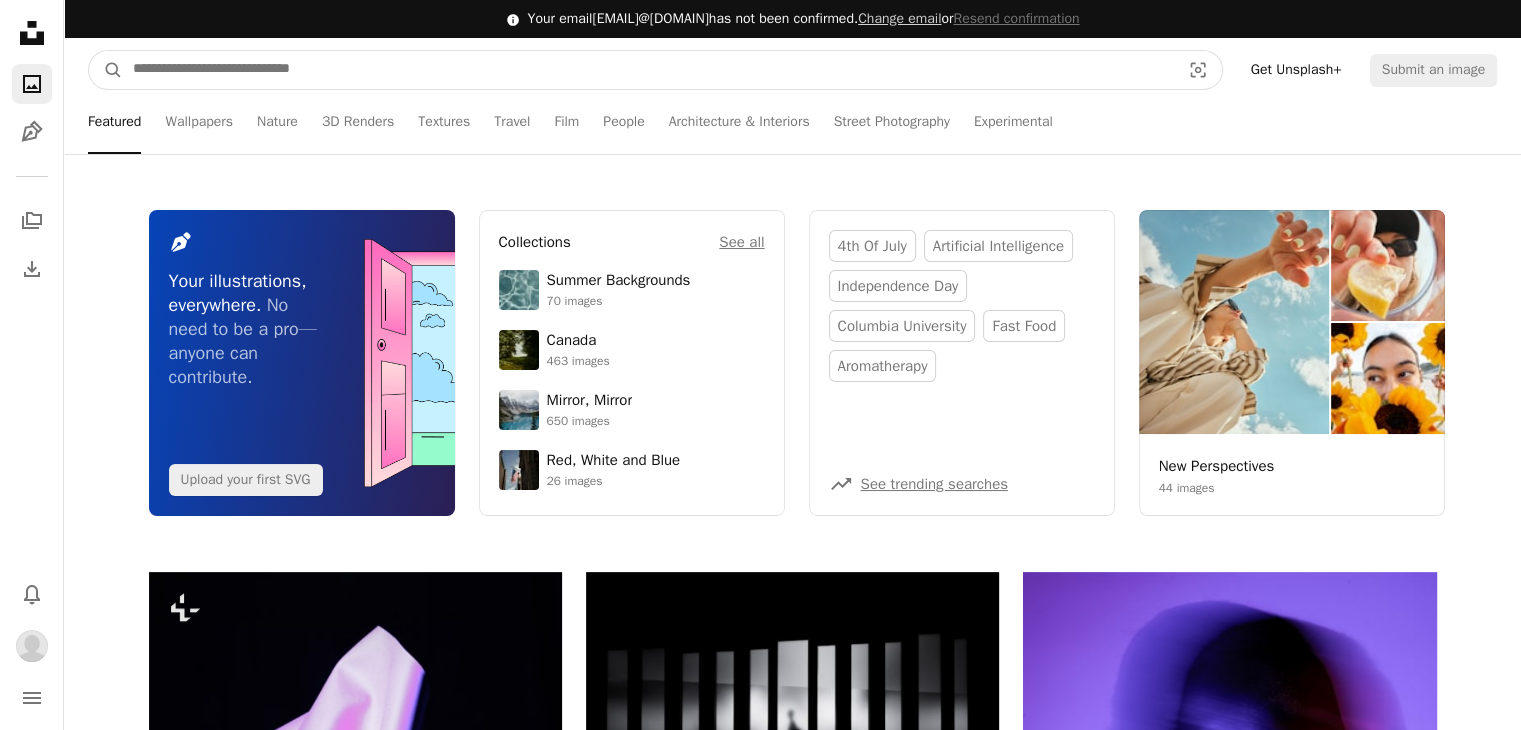 click at bounding box center (648, 70) 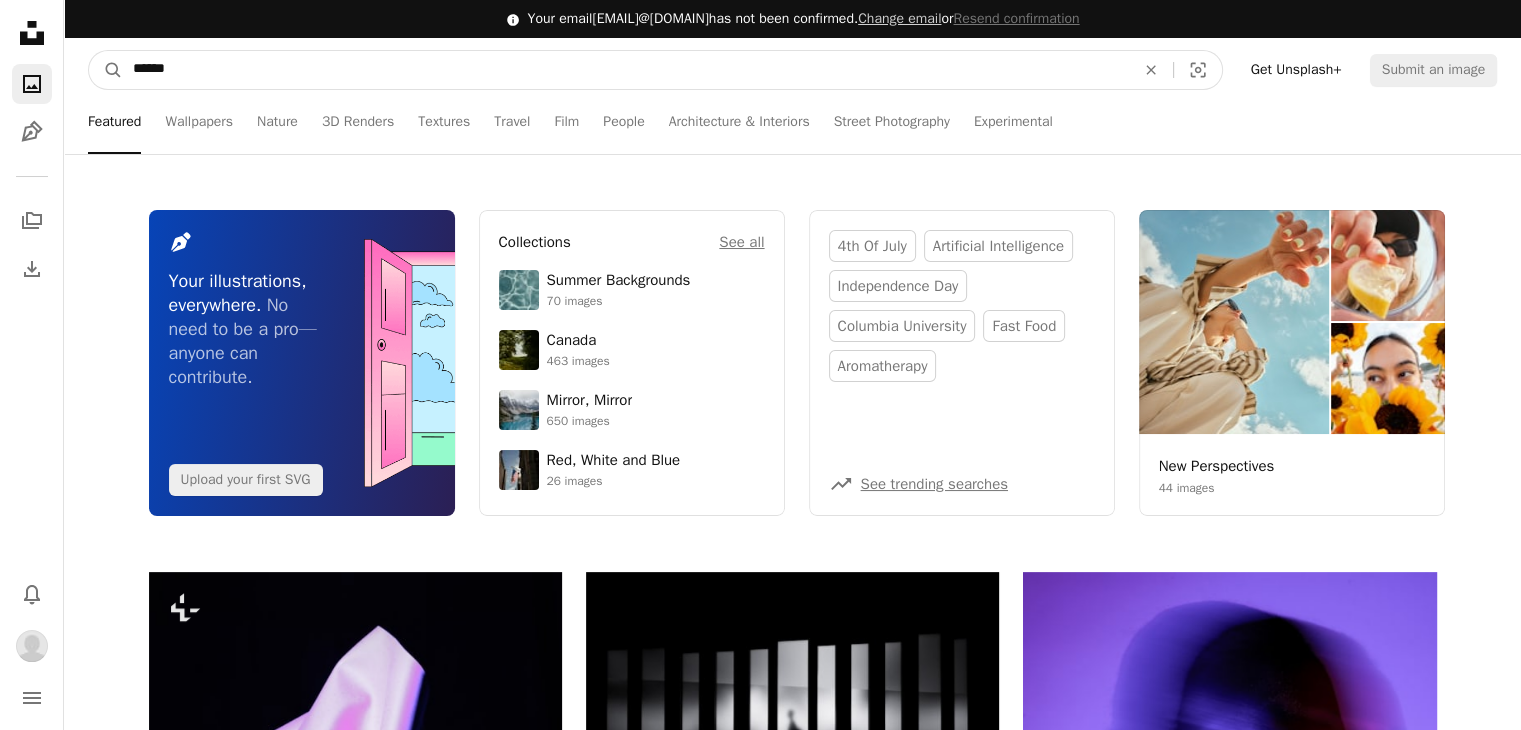 type on "******" 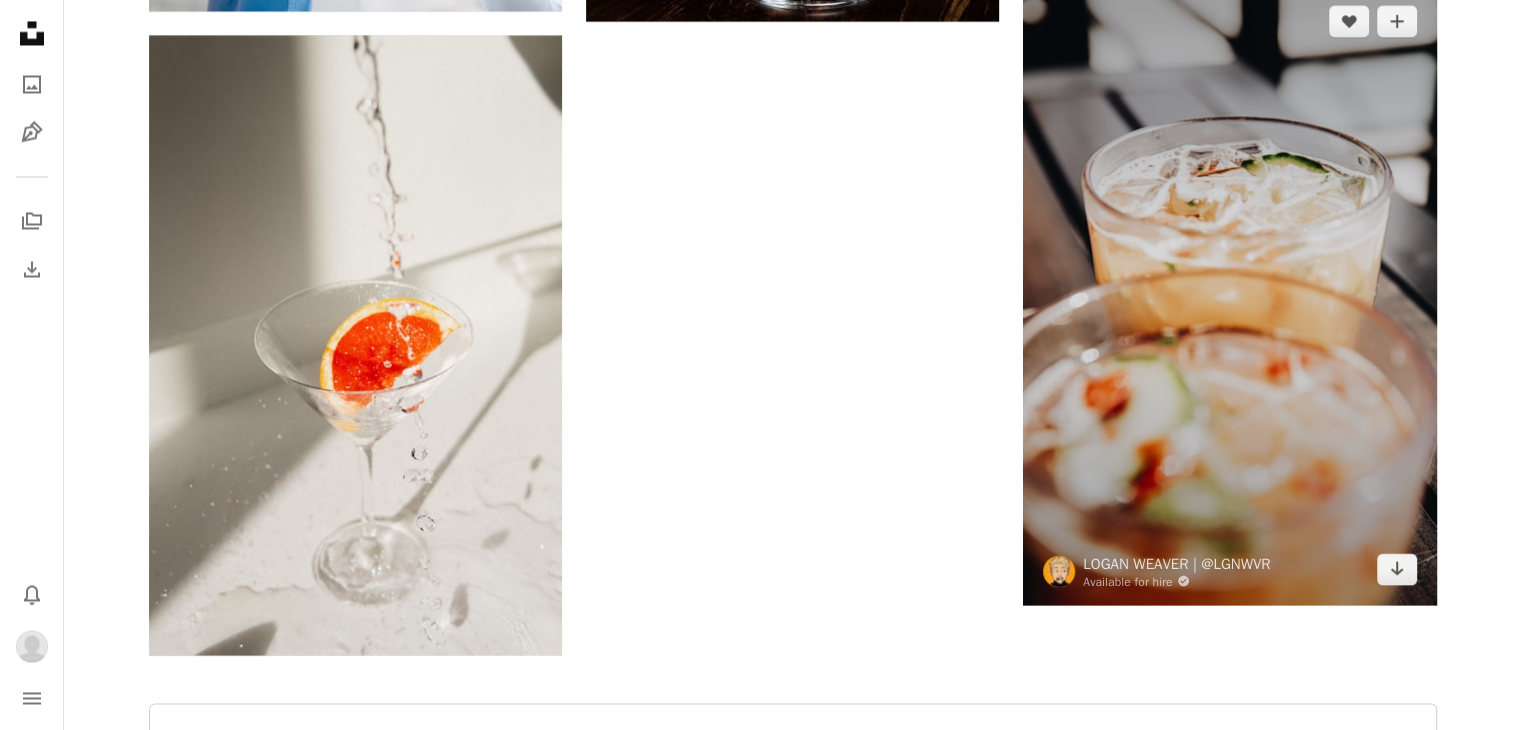 scroll, scrollTop: 3700, scrollLeft: 0, axis: vertical 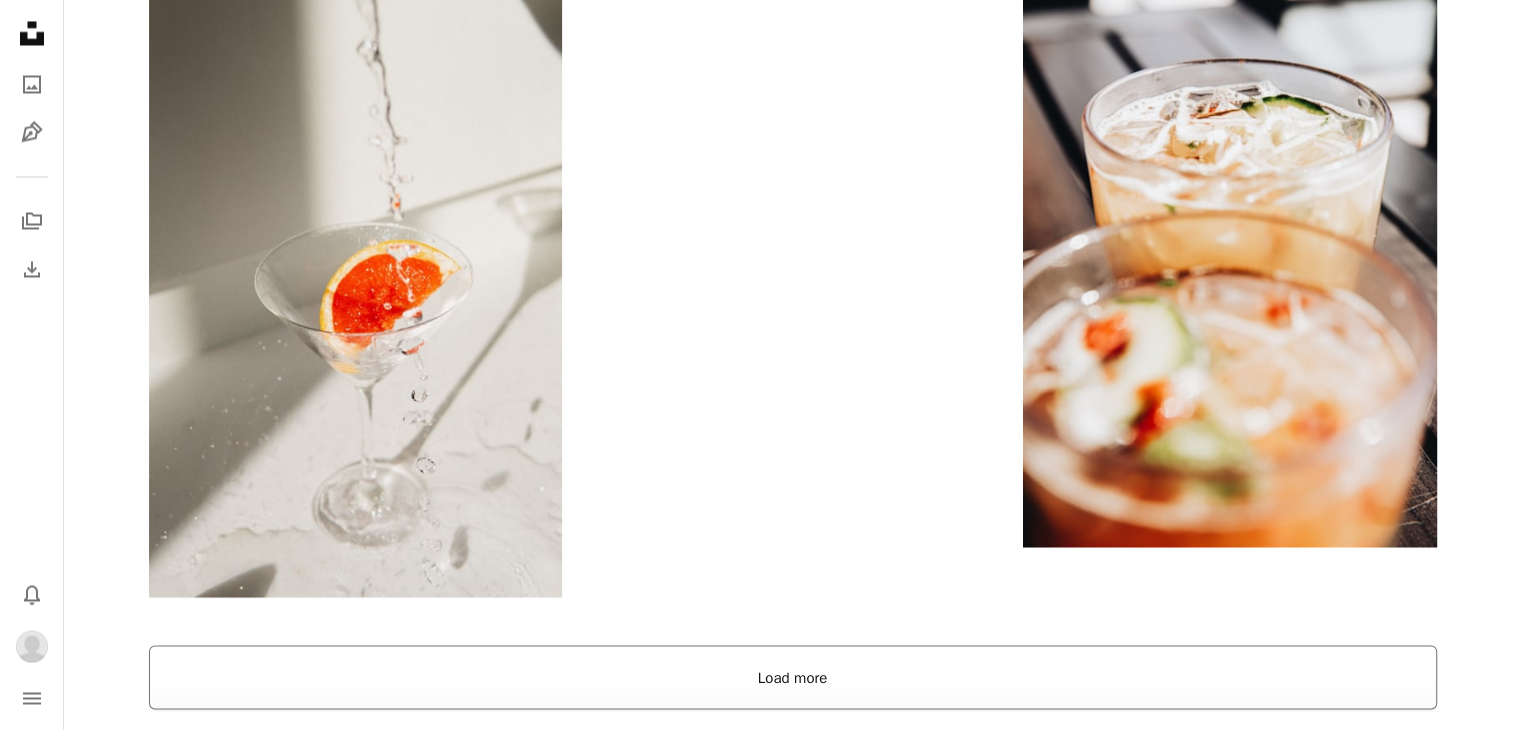 click on "Load more" at bounding box center (793, 677) 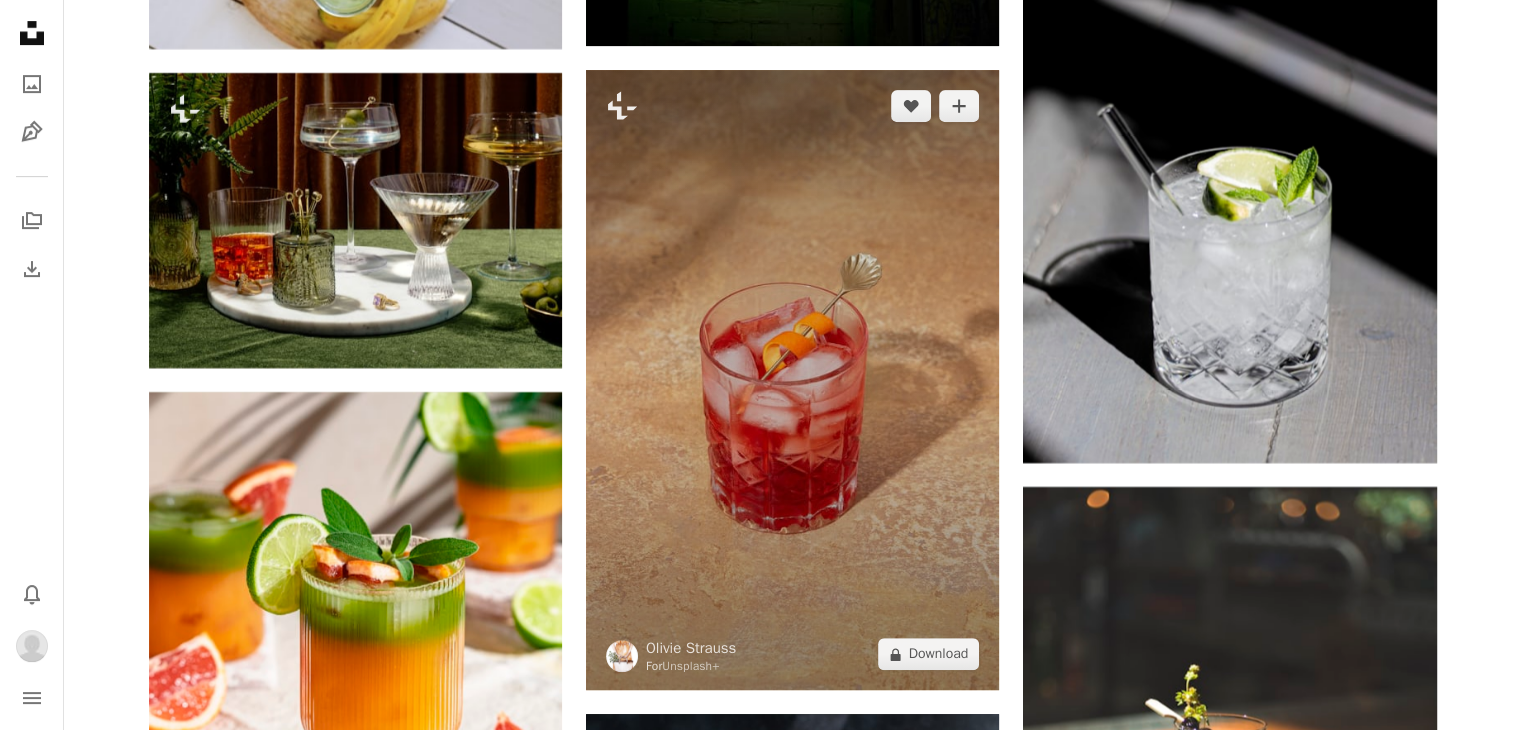 scroll, scrollTop: 8400, scrollLeft: 0, axis: vertical 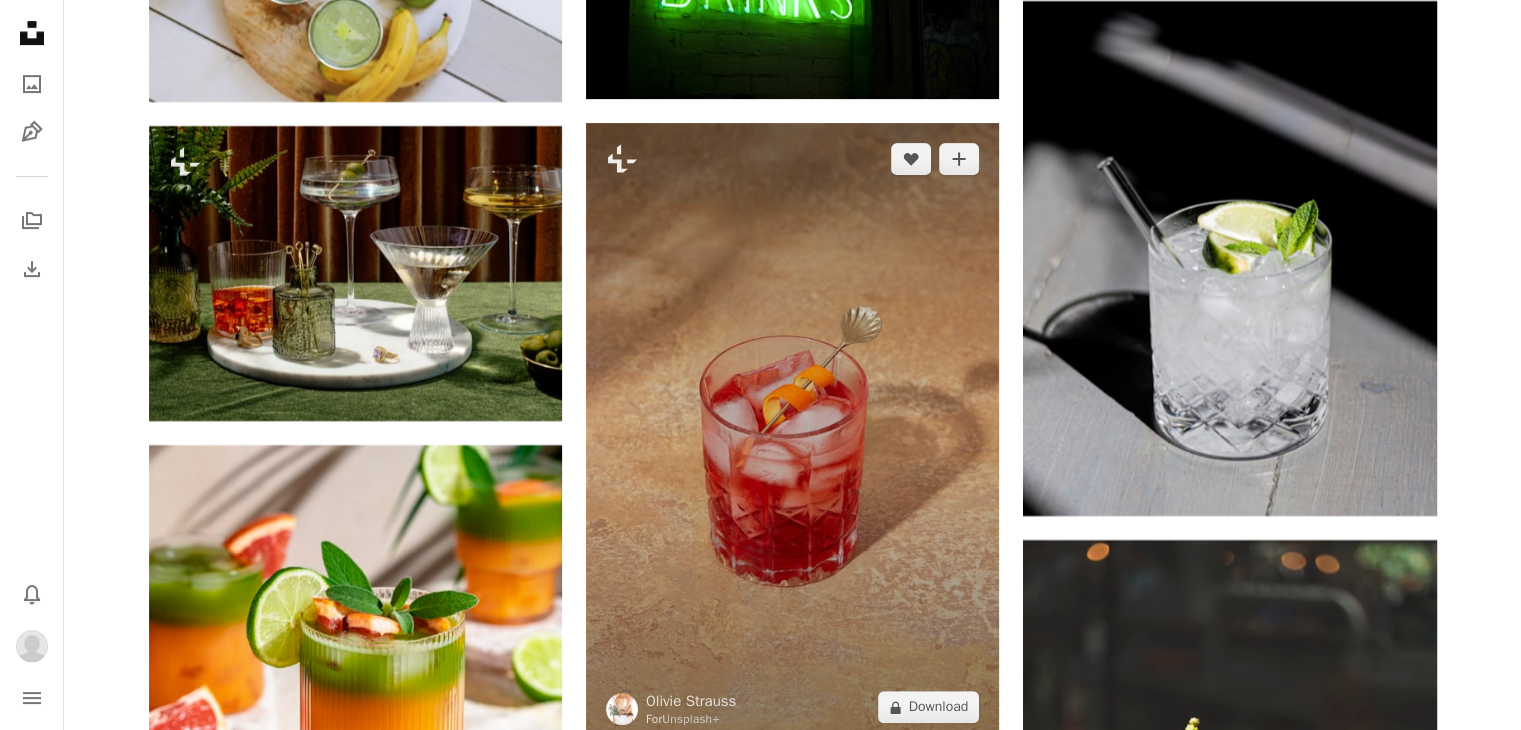 click at bounding box center [792, 433] 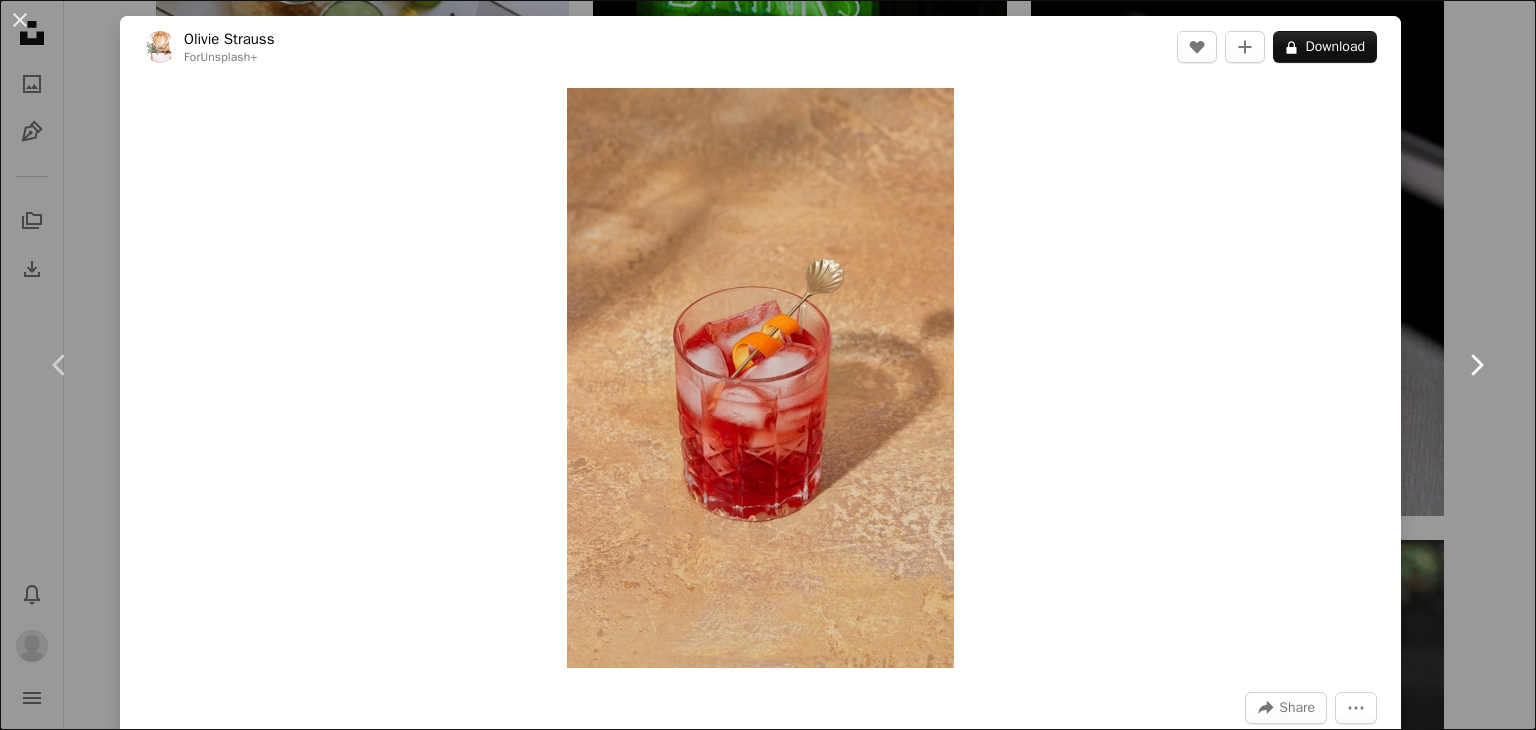 click on "Chevron right" at bounding box center (1476, 365) 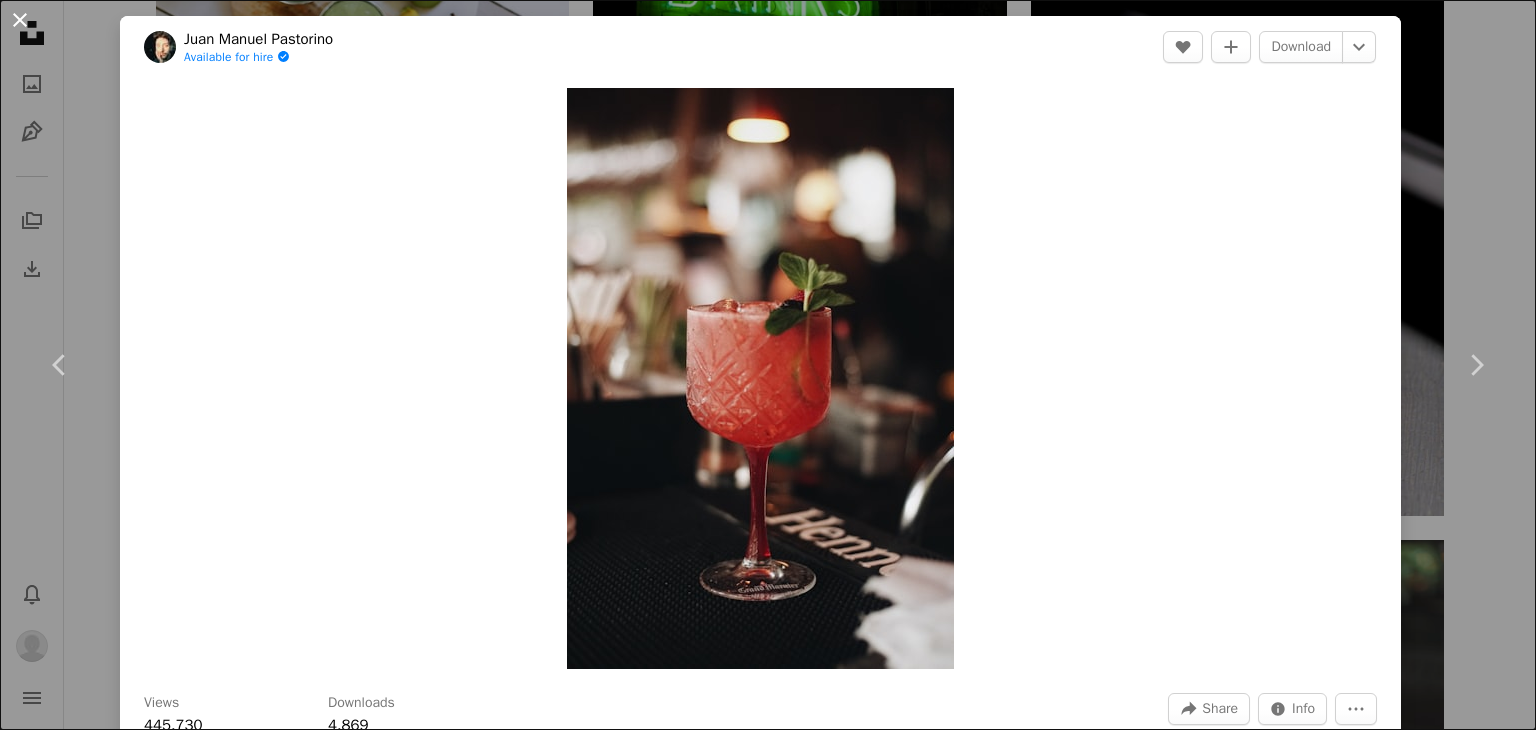 click on "An X shape" at bounding box center [20, 20] 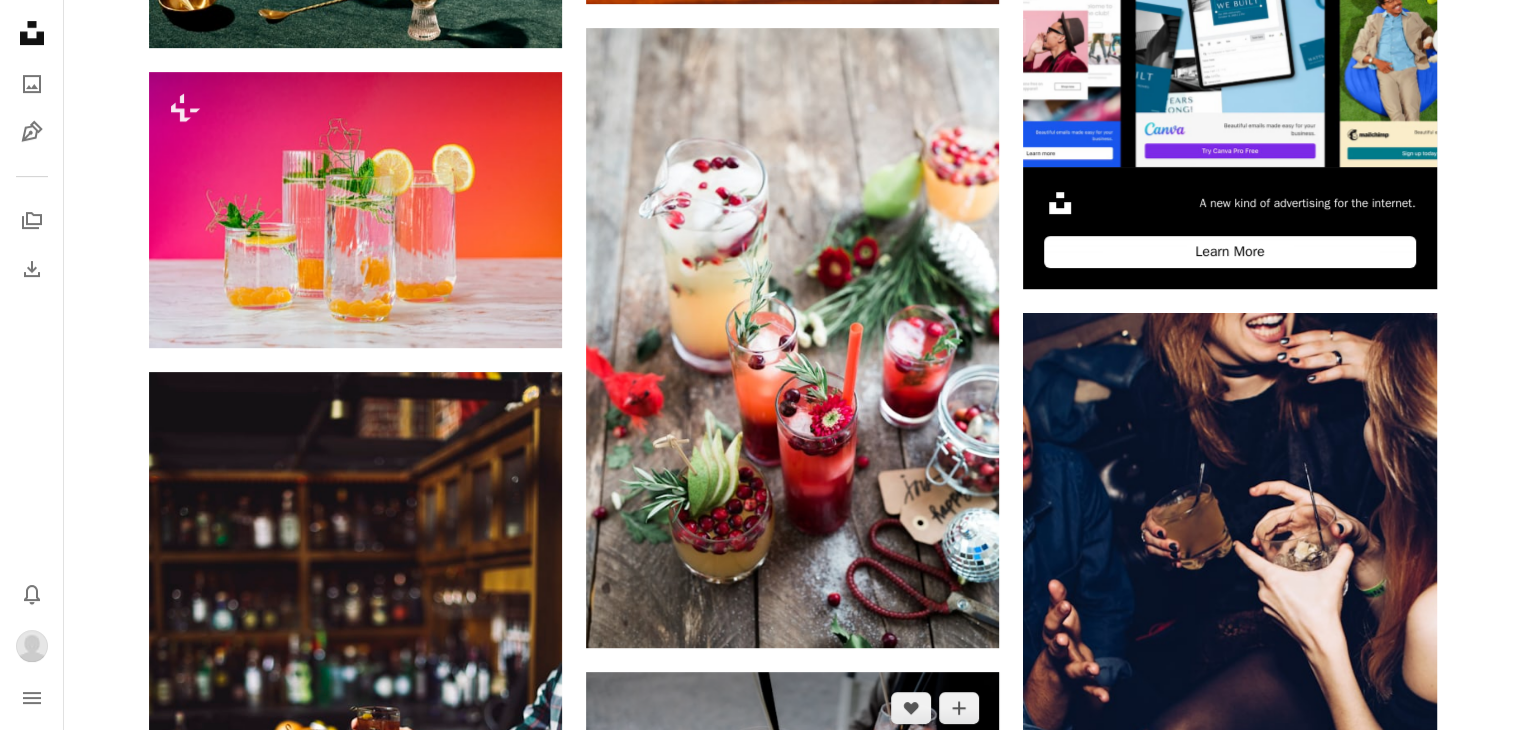 scroll, scrollTop: 0, scrollLeft: 0, axis: both 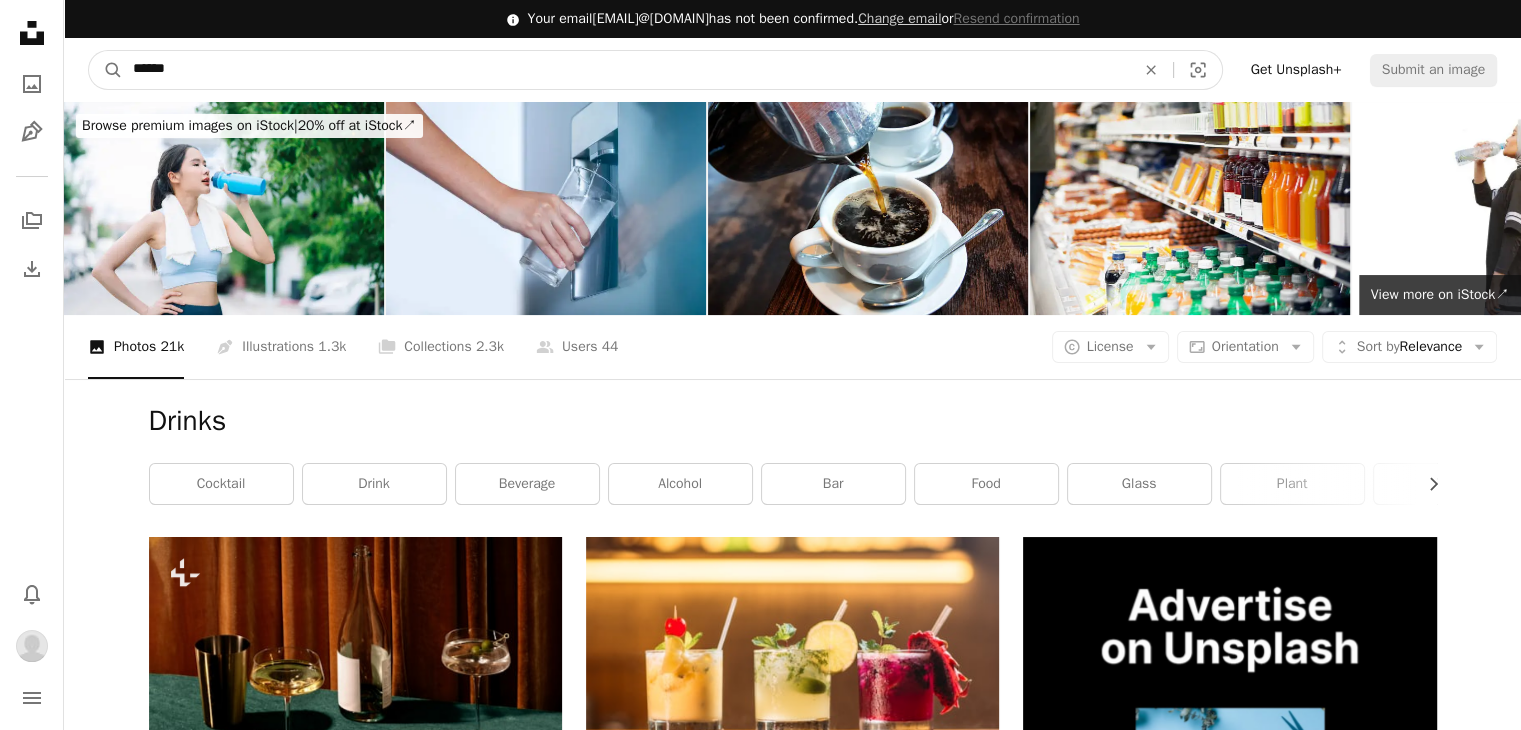 click on "******" at bounding box center [626, 70] 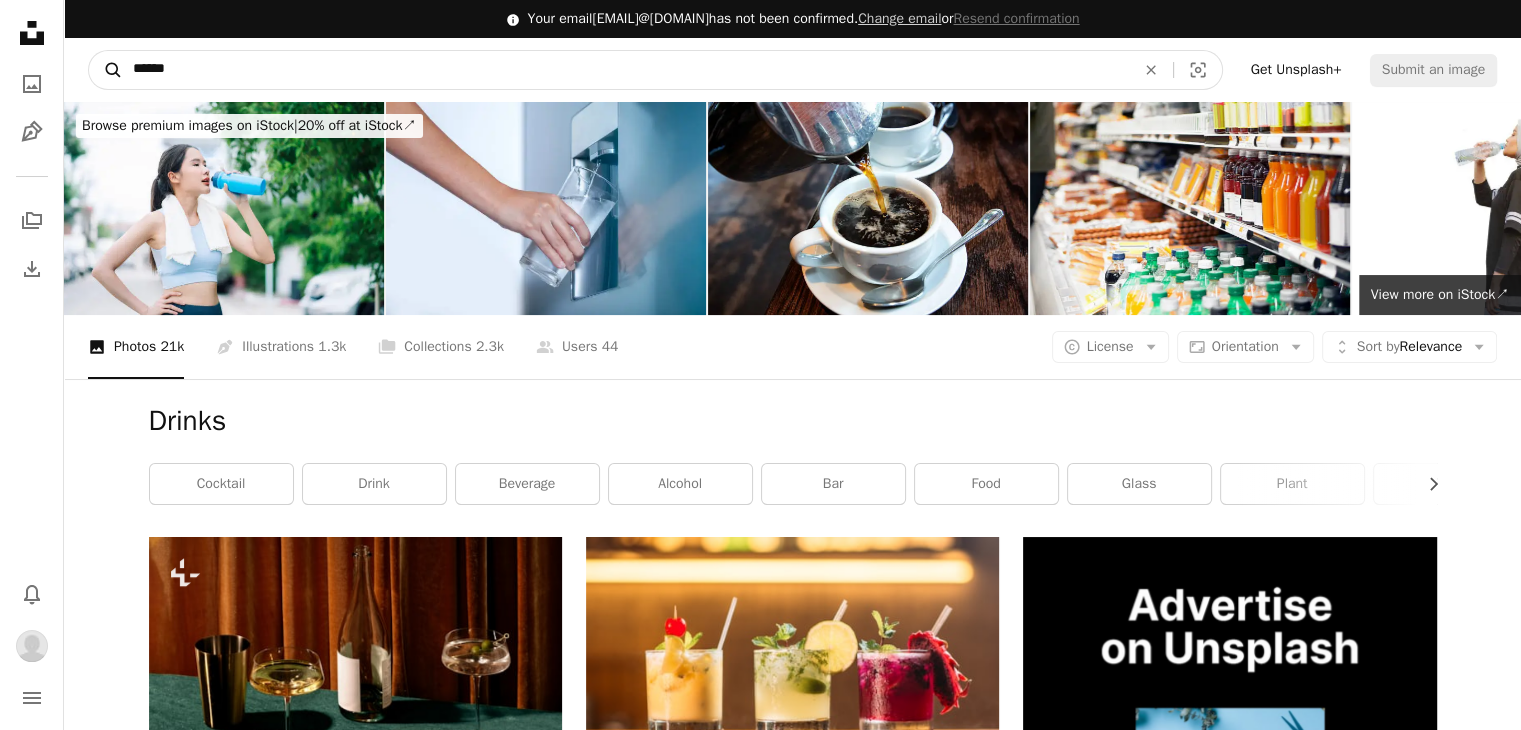 drag, startPoint x: 219, startPoint y: 62, endPoint x: 112, endPoint y: 61, distance: 107.00467 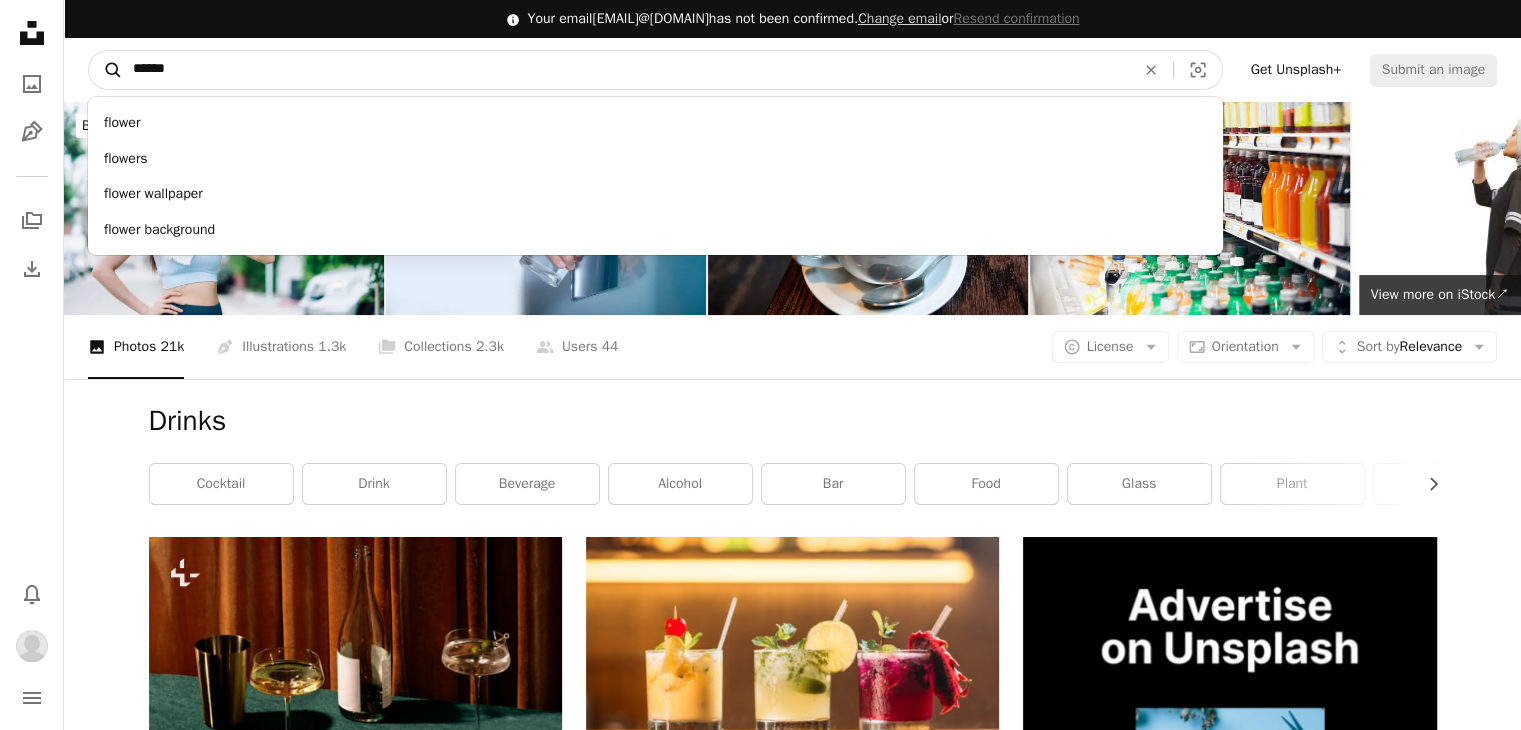 type on "*******" 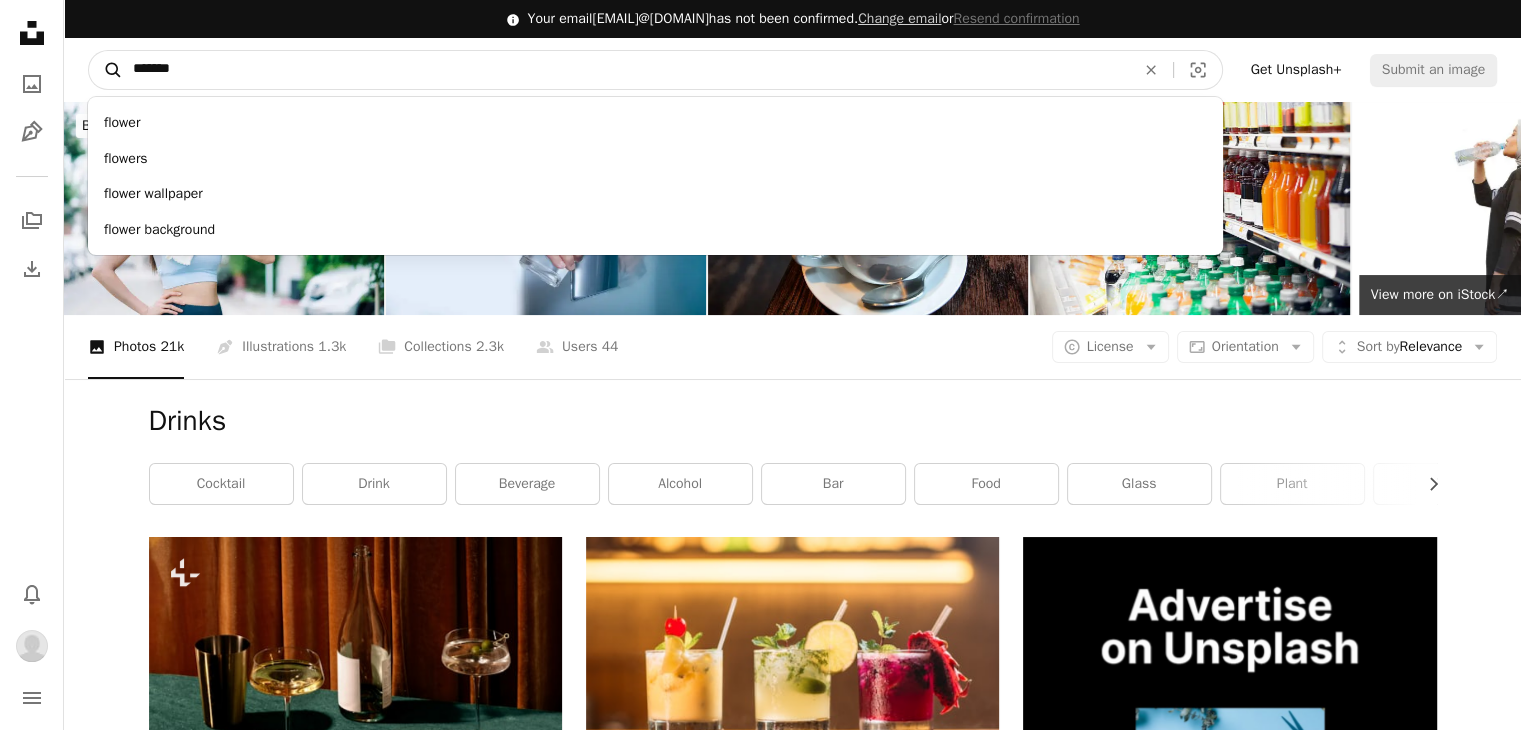 click on "A magnifying glass" at bounding box center (106, 70) 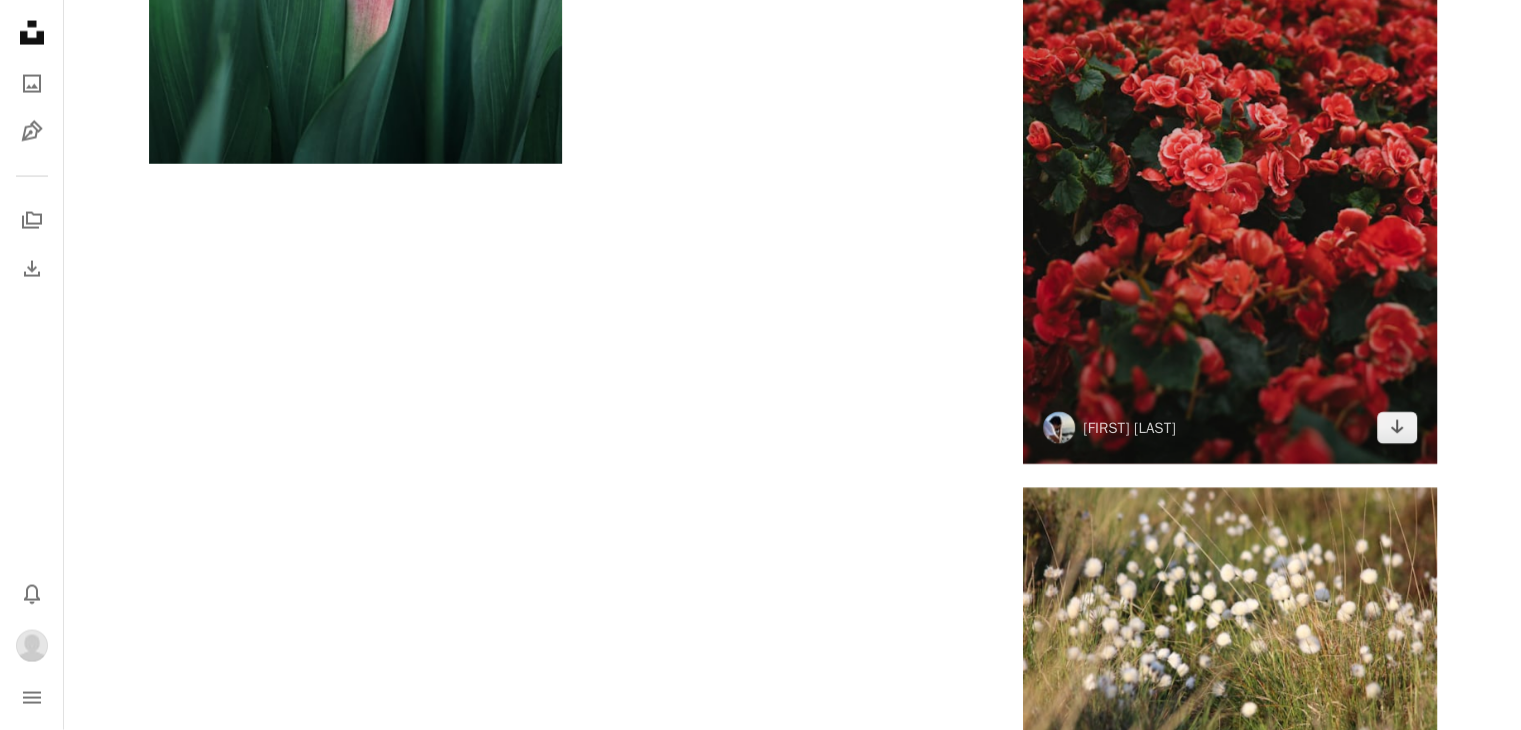 scroll, scrollTop: 4500, scrollLeft: 0, axis: vertical 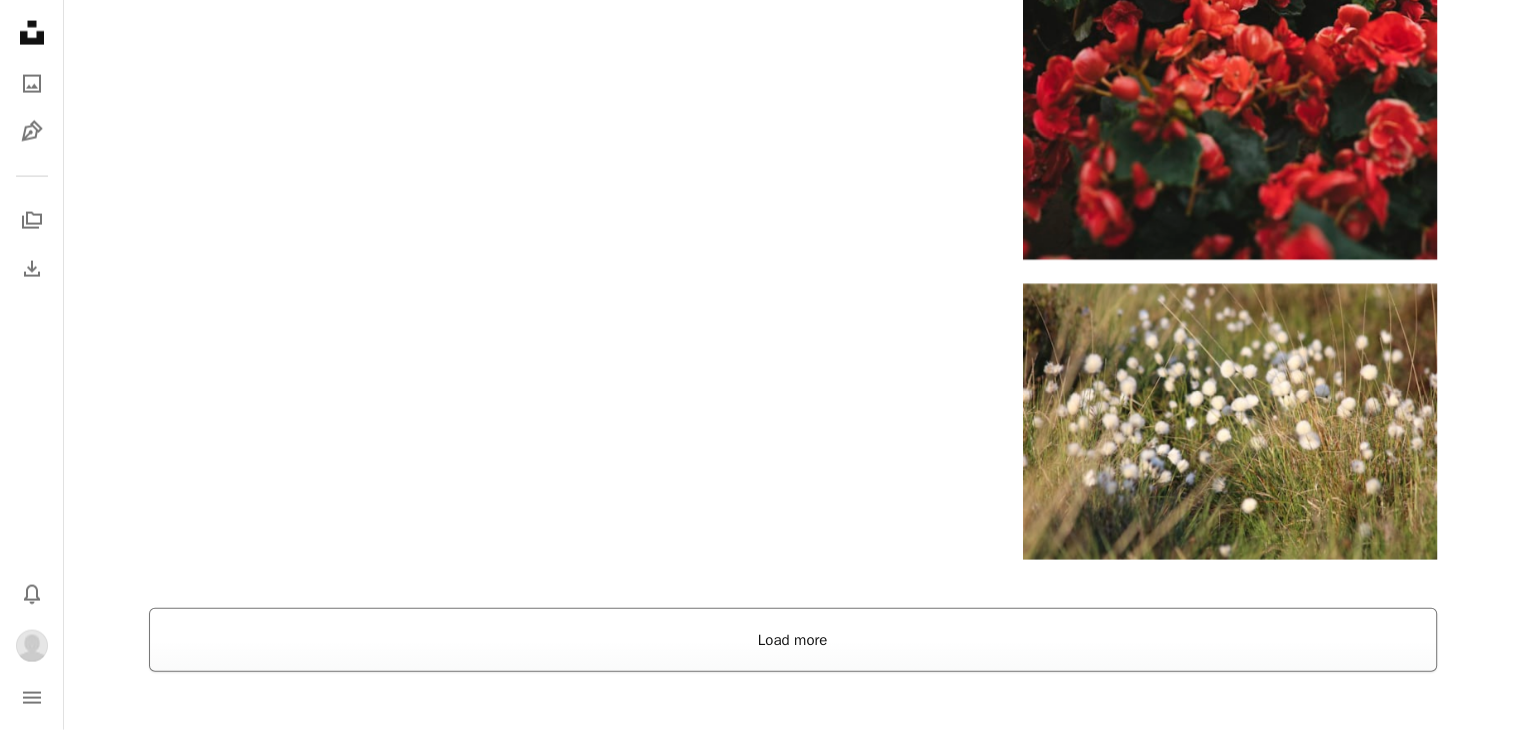 click on "Load more" at bounding box center [793, 640] 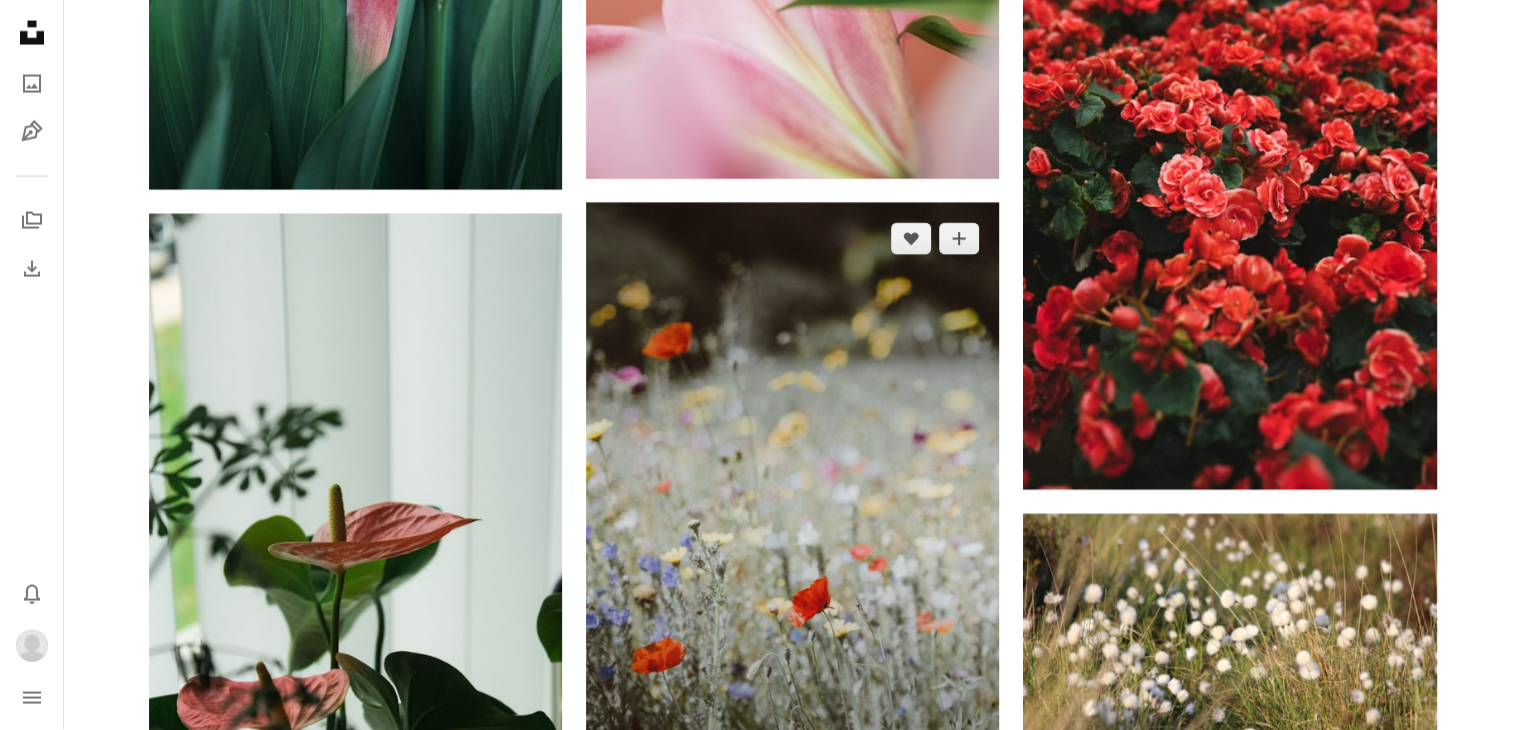 scroll, scrollTop: 4200, scrollLeft: 0, axis: vertical 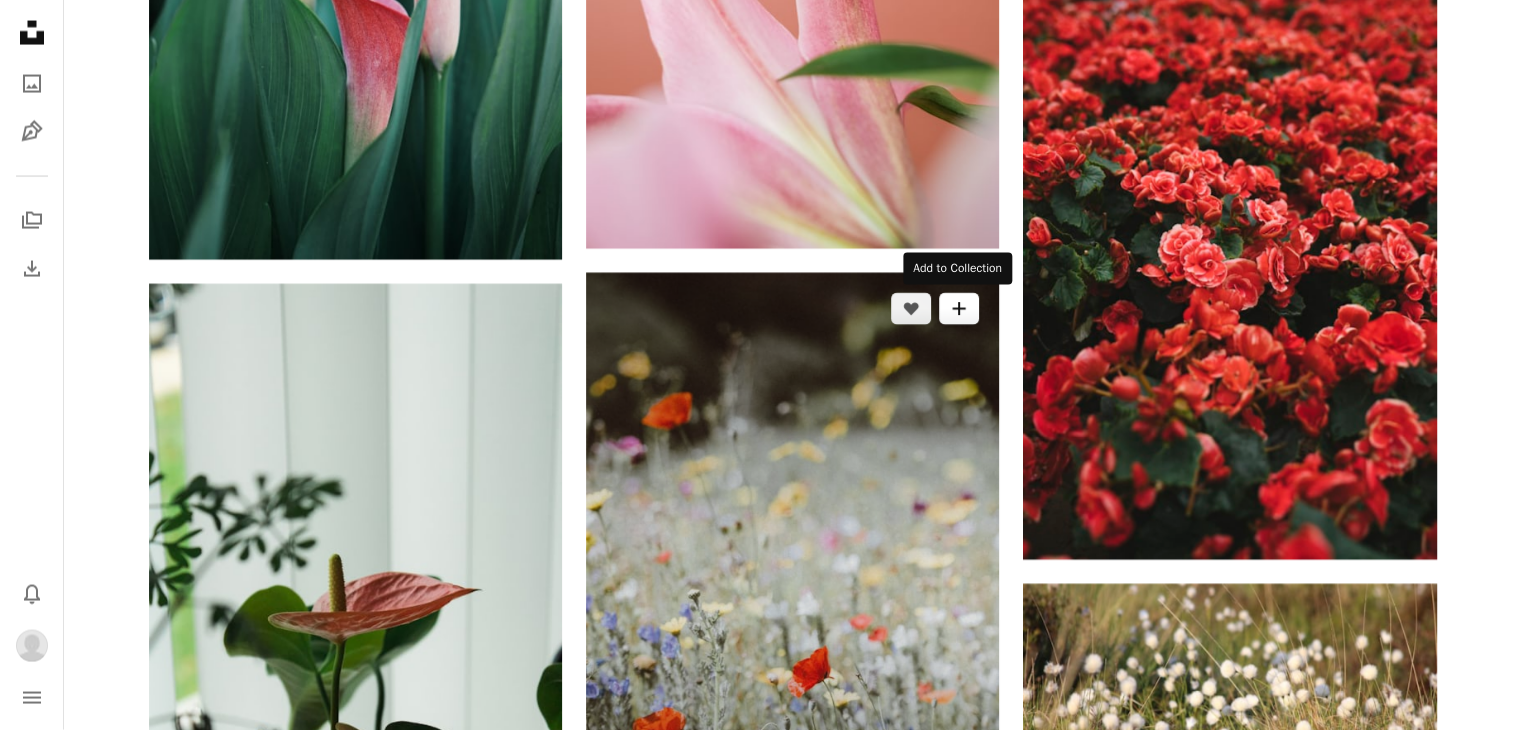 click on "A plus sign" at bounding box center [959, 309] 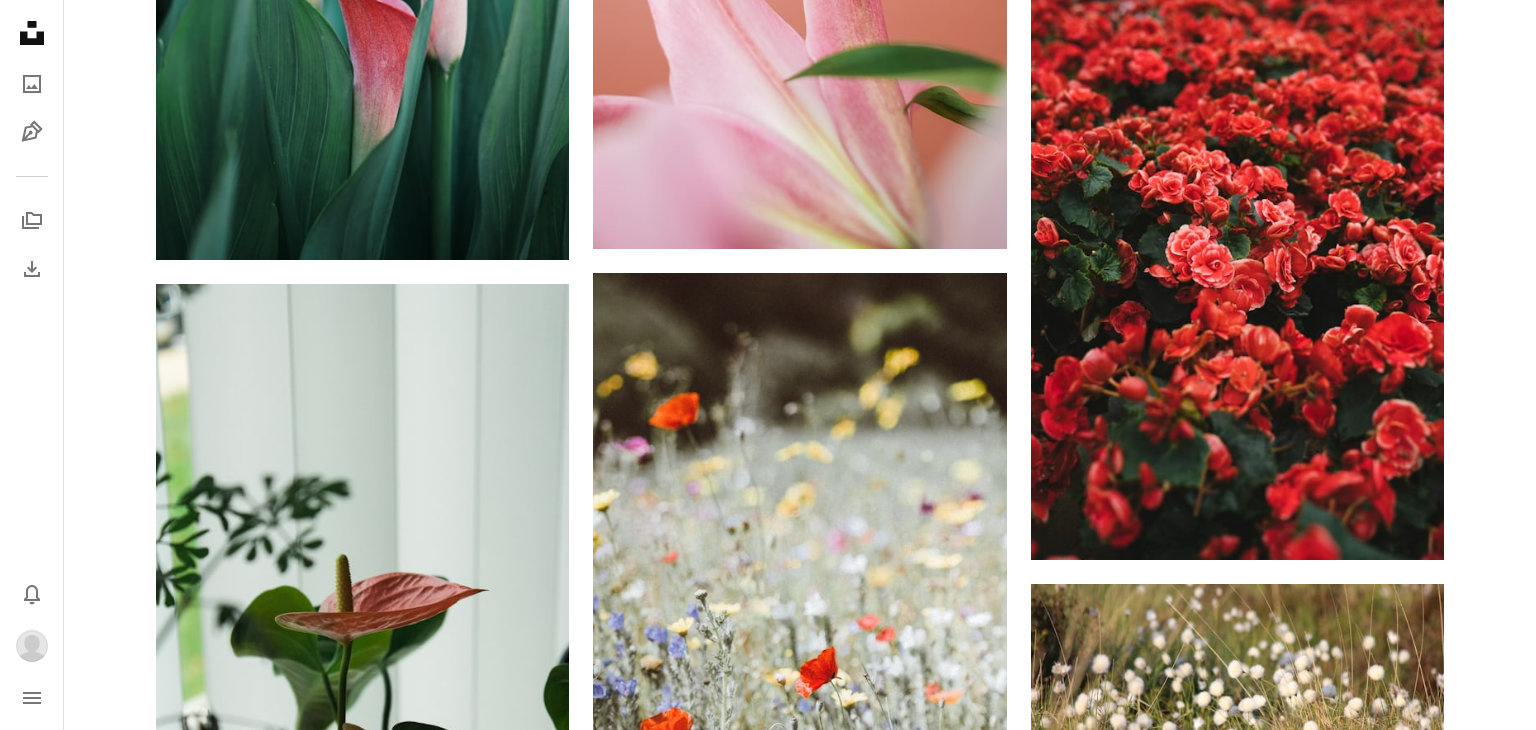 click on "An X shape Add to Collection Confirm your account to create collection Create new collection Name 60 Description  (optional) 250 Make collection private A lock Cancel Create collection" at bounding box center (768, 4472) 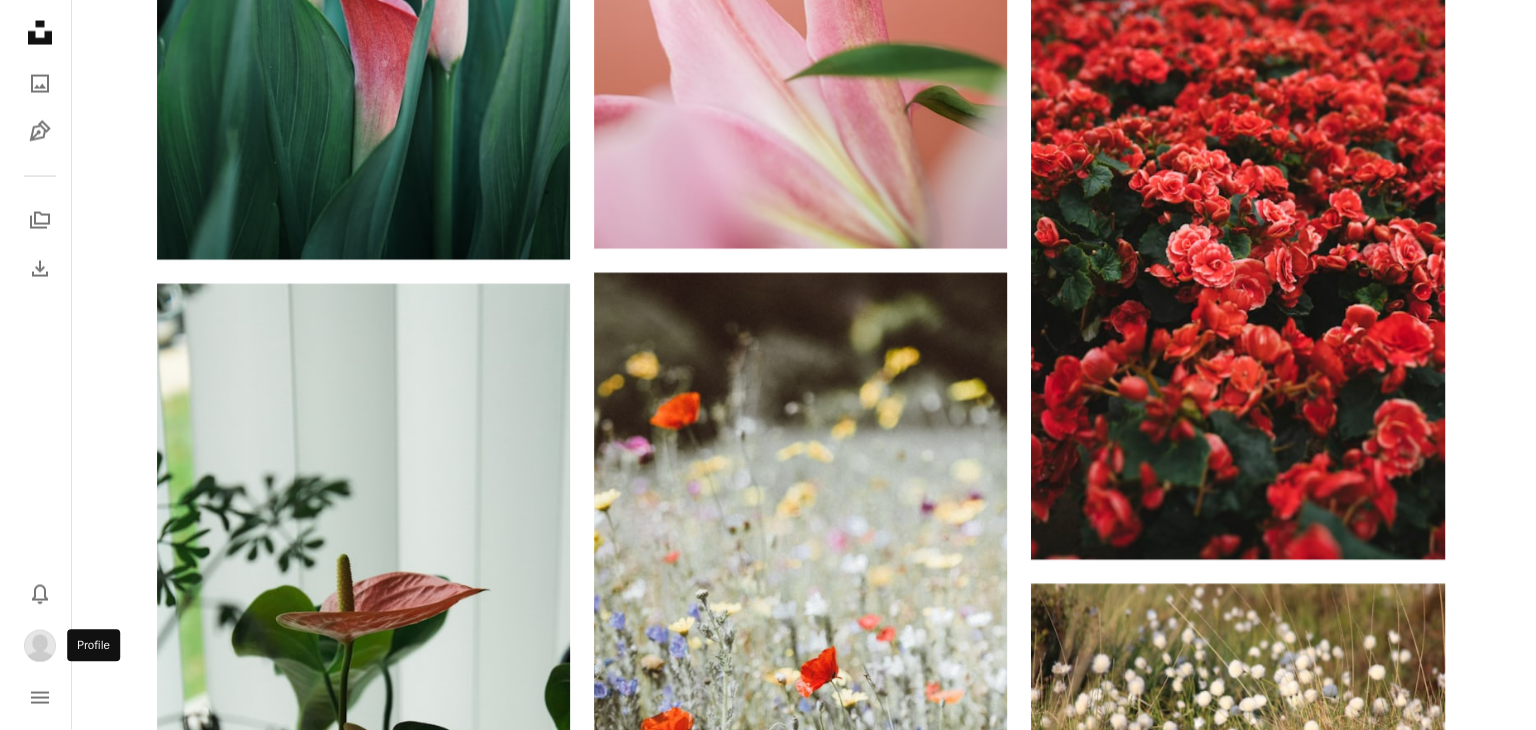 scroll, scrollTop: 0, scrollLeft: 0, axis: both 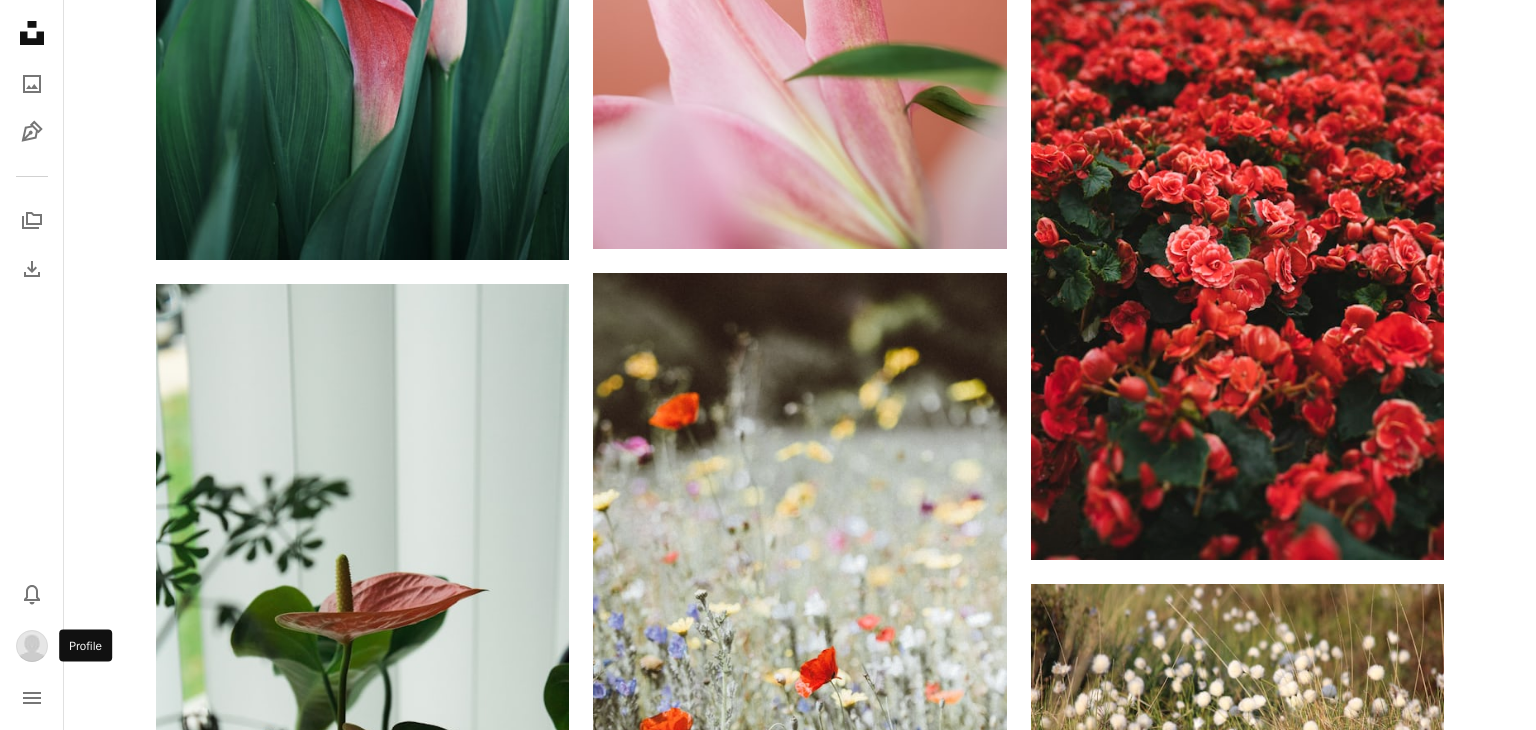 click at bounding box center [32, 646] 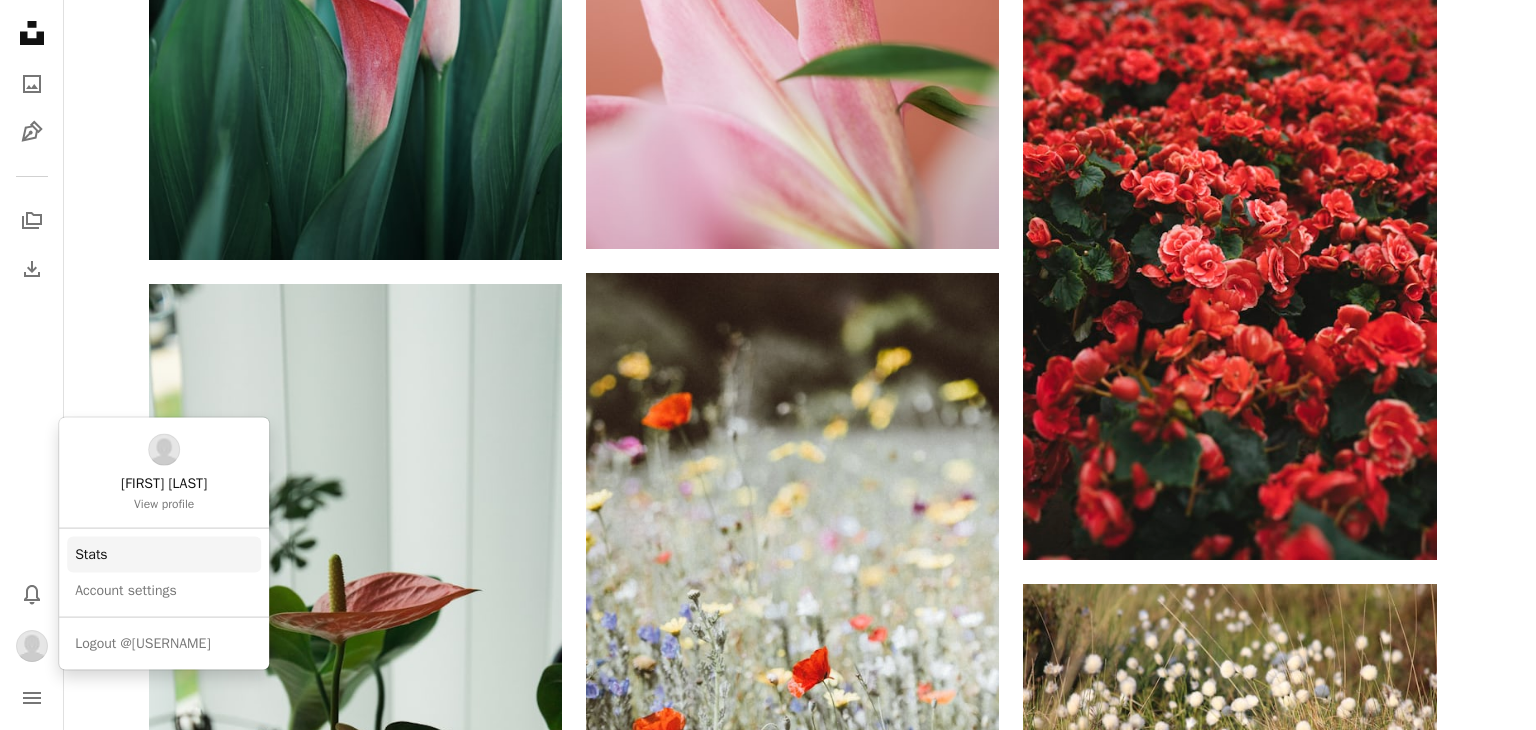 click on "Stats" at bounding box center (164, 555) 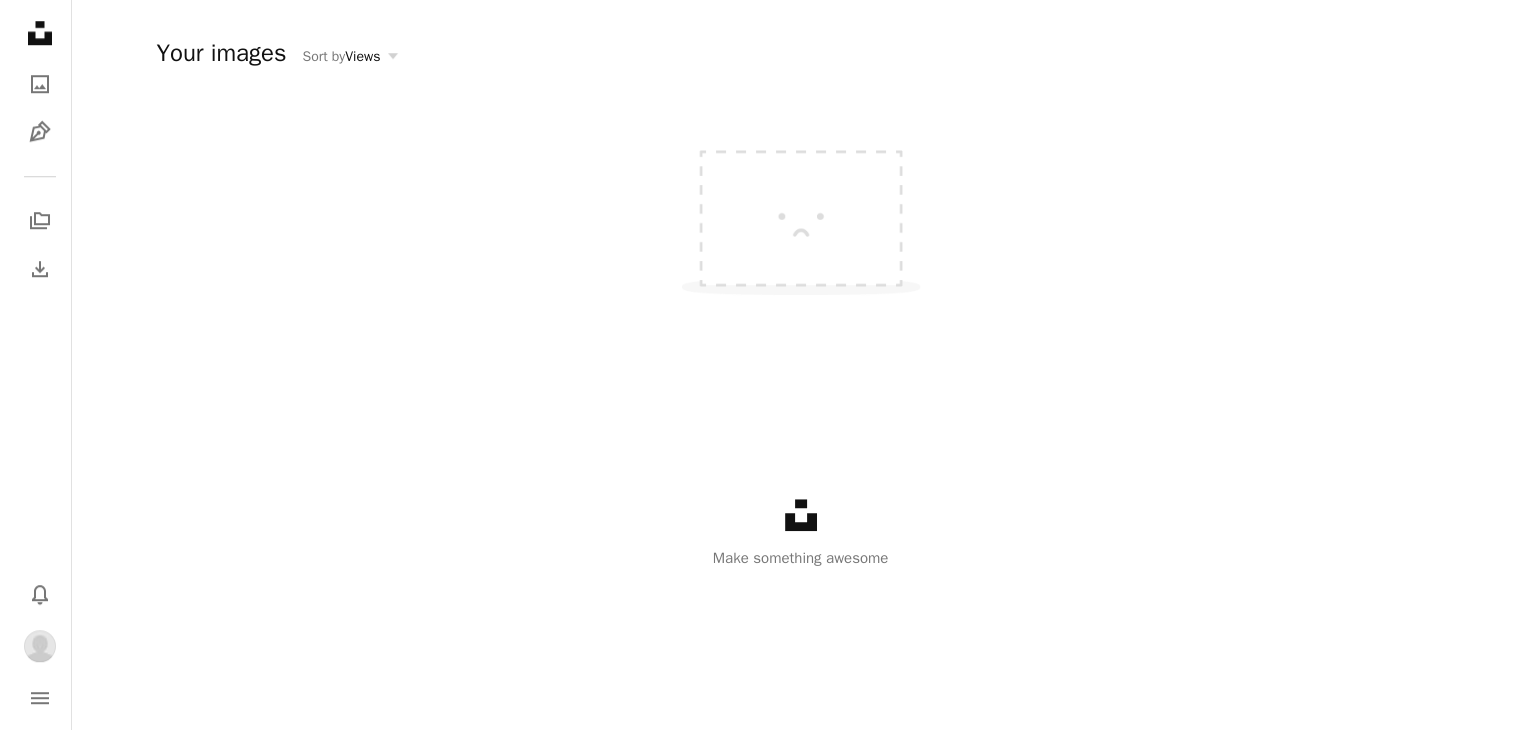 scroll, scrollTop: 0, scrollLeft: 0, axis: both 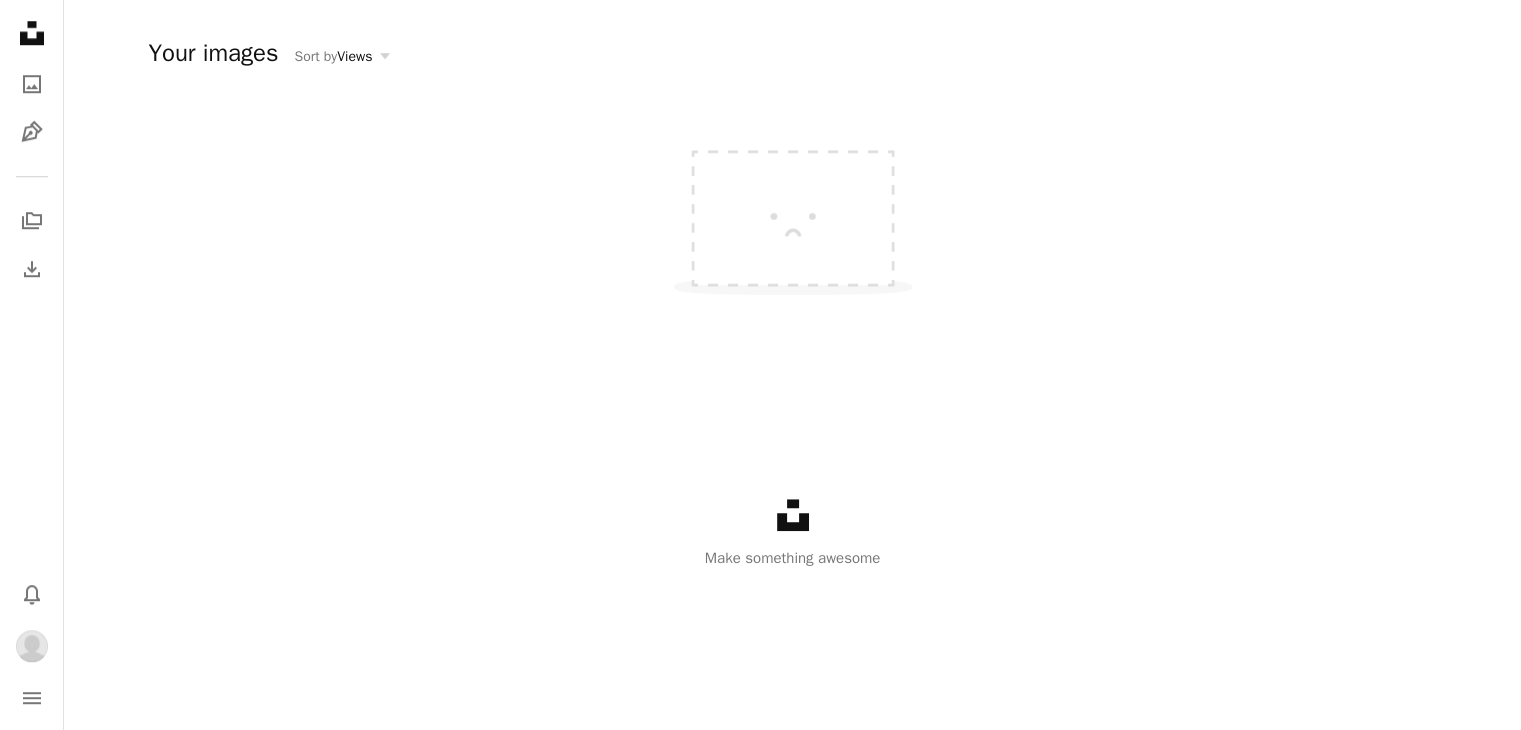click on "A stack of folders Collections   0" at bounding box center [499, -1273] 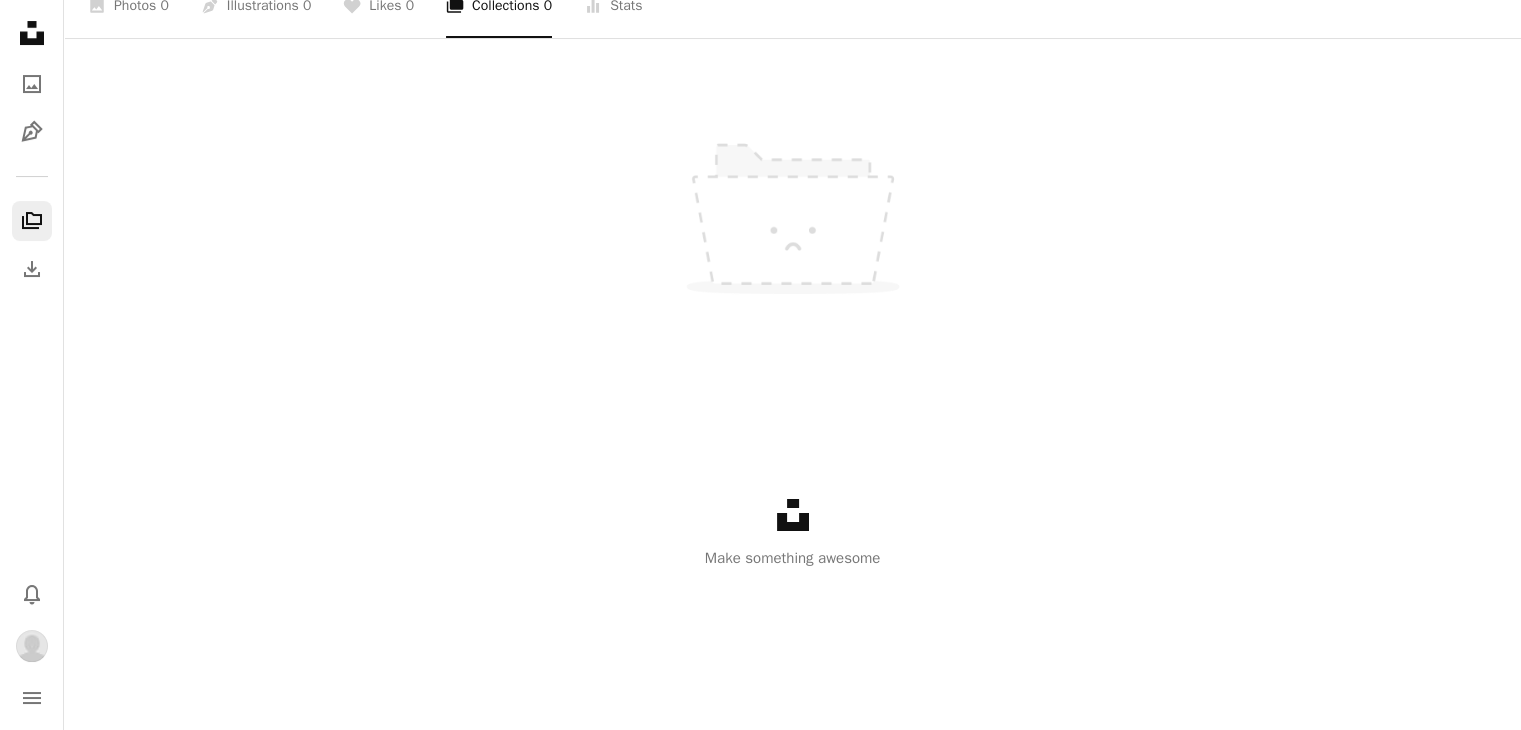 click on "An X outlined" 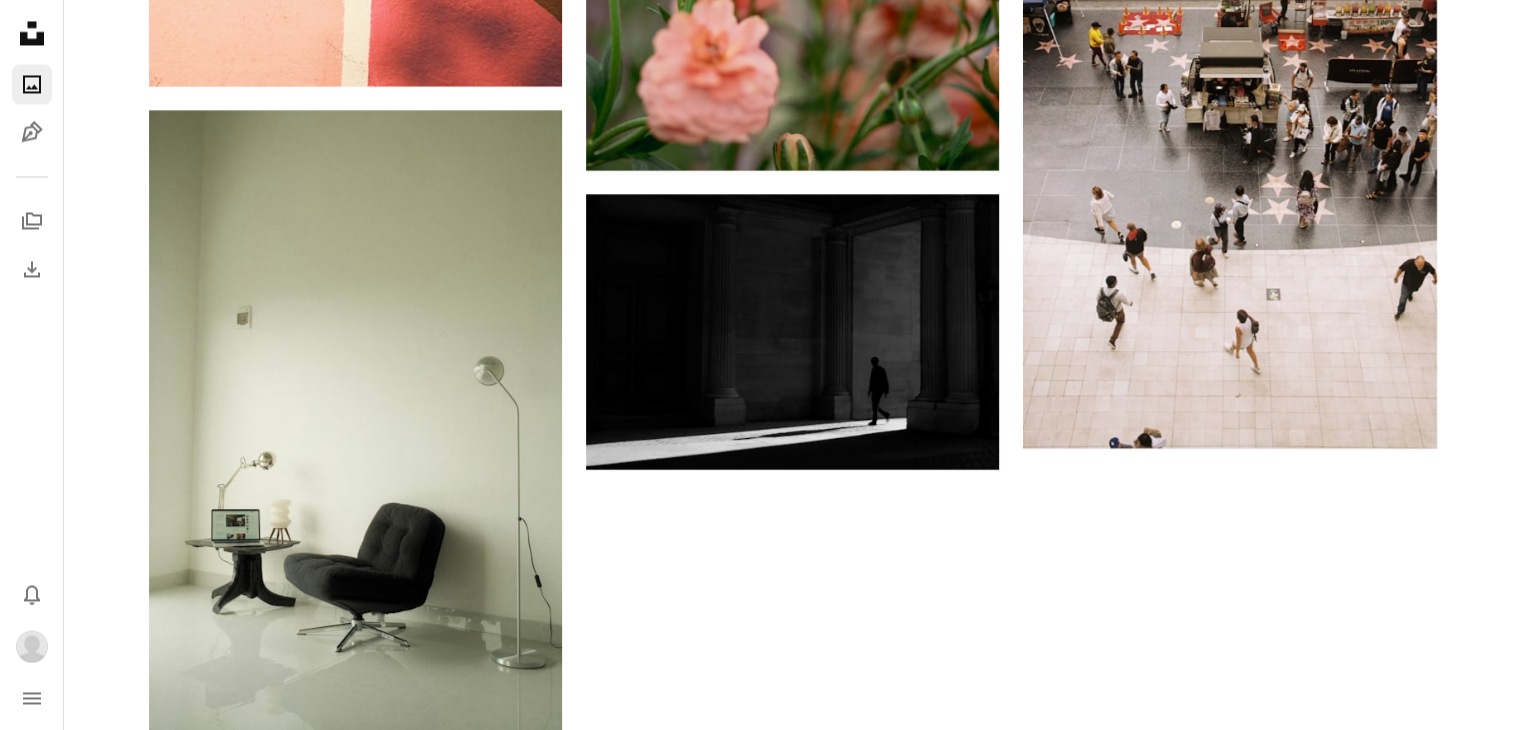 click at bounding box center [648, -3523] 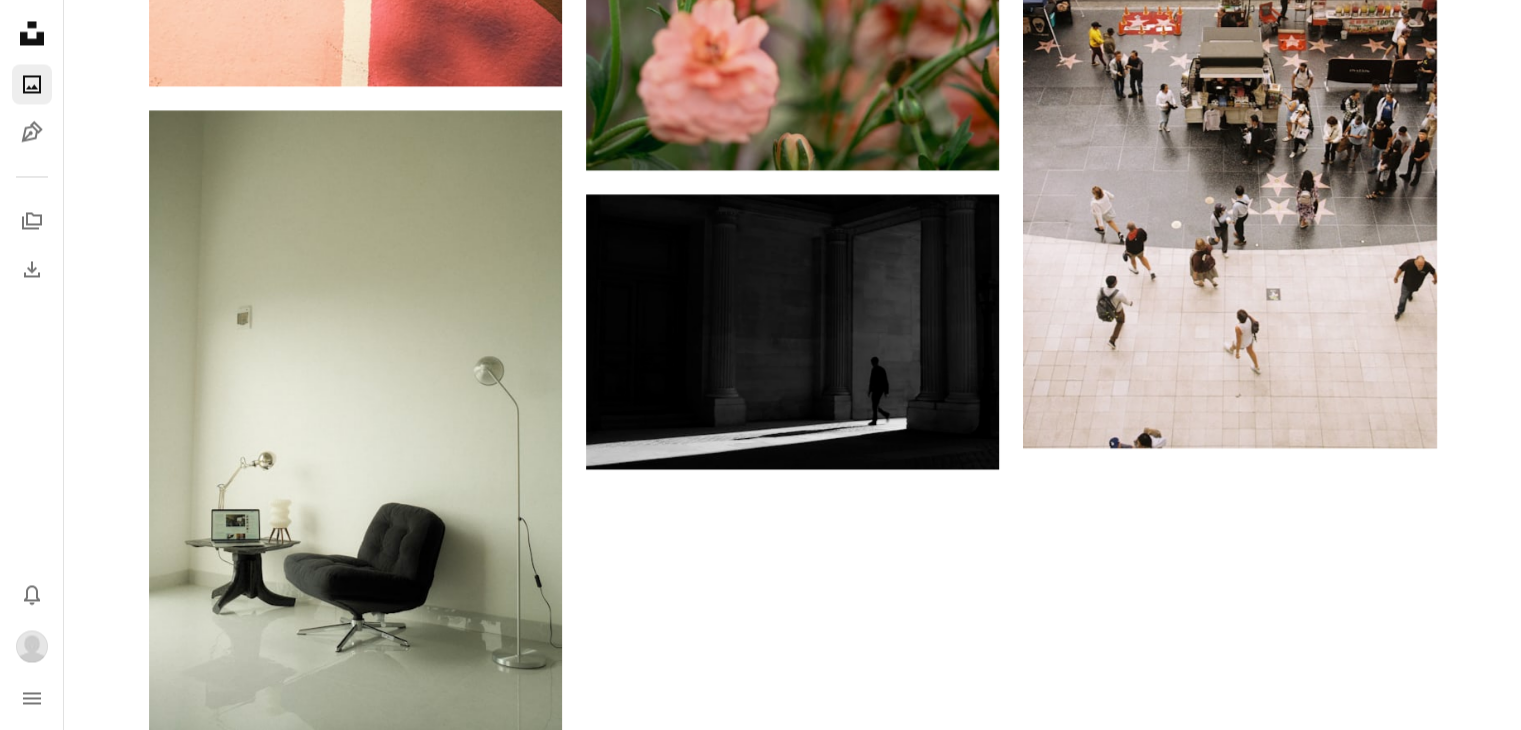 click on "flowers" at bounding box center [142, -3434] 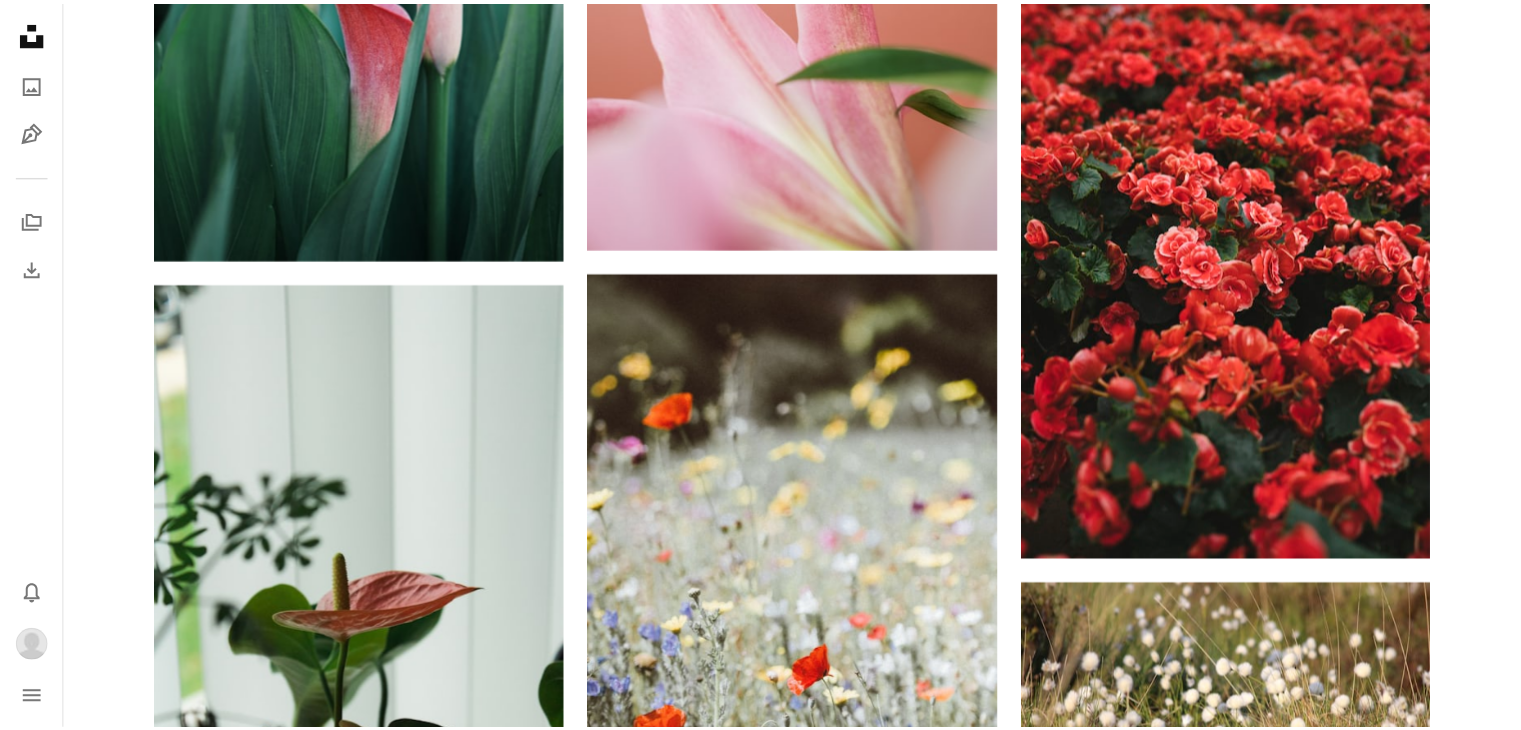 scroll, scrollTop: 0, scrollLeft: 0, axis: both 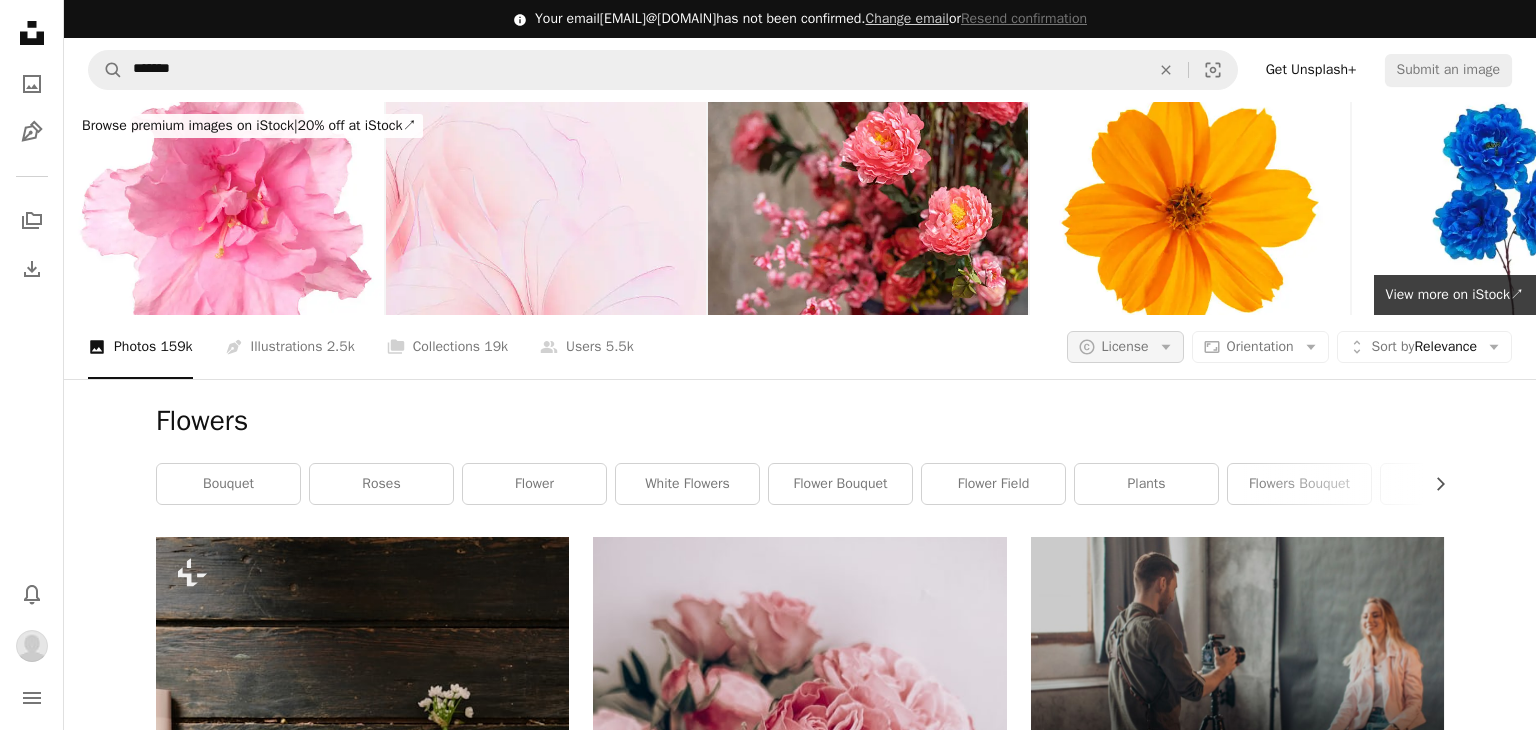 click on "License" at bounding box center (1125, 346) 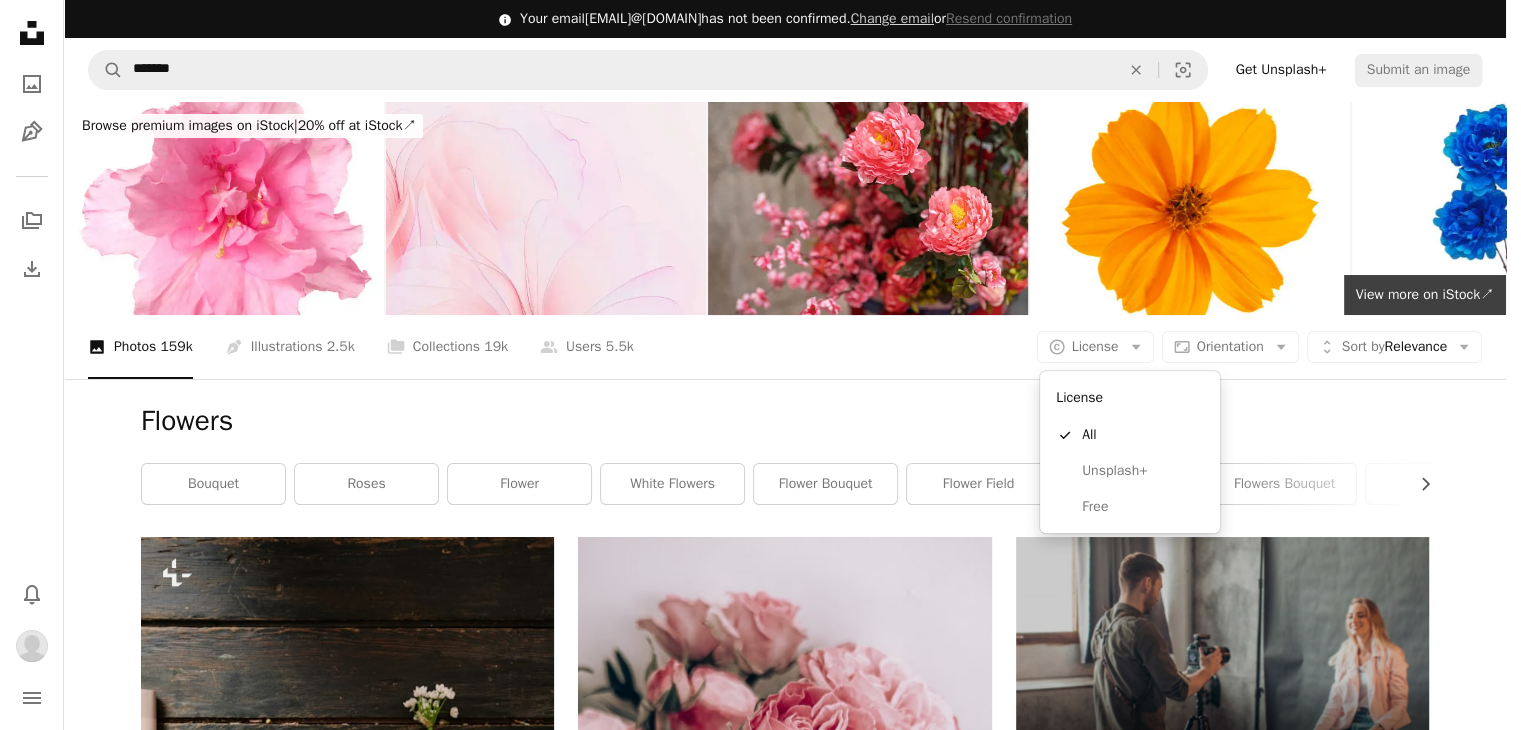 click on "Unsplash logo Unsplash Home A photo Pen Tool A stack of folders Download Bell navigation menu Info icon Your email  [EMAIL]@[DOMAIN]  has not been confirmed.  Change email  or  Resend confirmation A magnifying glass ******* An X shape Visual search Get Unsplash+ Submit an image Browse premium images on iStock  |  20% off at iStock  ↗ Browse premium images on iStock 20% off at iStock  ↗ View more  ↗ View more on iStock  ↗ A photo Photos   159k Pen Tool Illustrations   2.5k A stack of folders Collections   19k A group of people Users   5.5k A copyright icon © License Arrow down Aspect ratio Orientation Arrow down Unfold Sort by  Relevance Arrow down Filters Filters Flowers Chevron right bouquet roses flower white flowers flower bouquet flower field plants flowers bouquet peonies wild flowers wildflowers flower garden Plus sign for Unsplash+ A heart A plus sign [FIRST] [LAST] For  Unsplash+ A lock Download A heart A plus sign [FIRST] [LAST] Available for hire A checkmark inside of a circle" at bounding box center (753, 365) 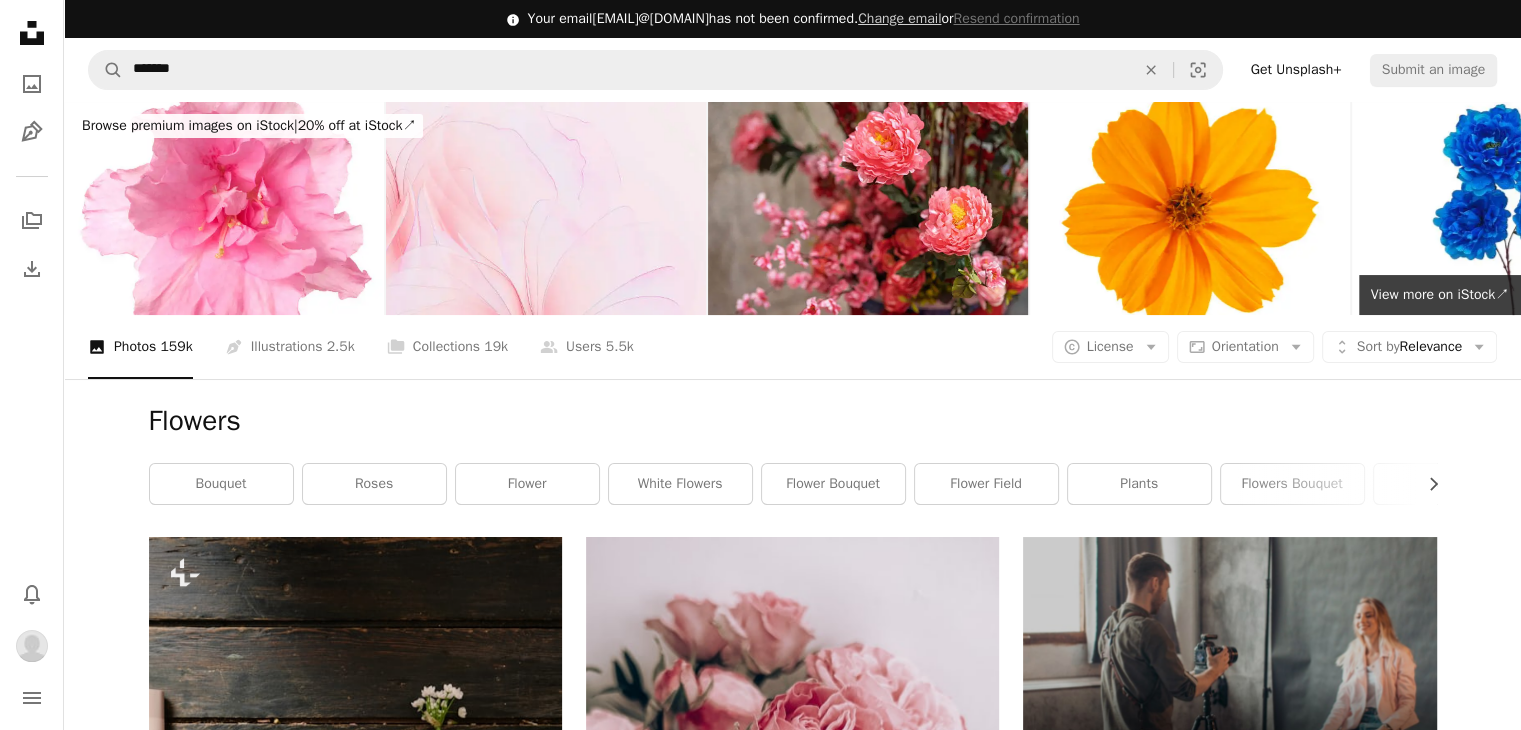 scroll, scrollTop: 2800, scrollLeft: 0, axis: vertical 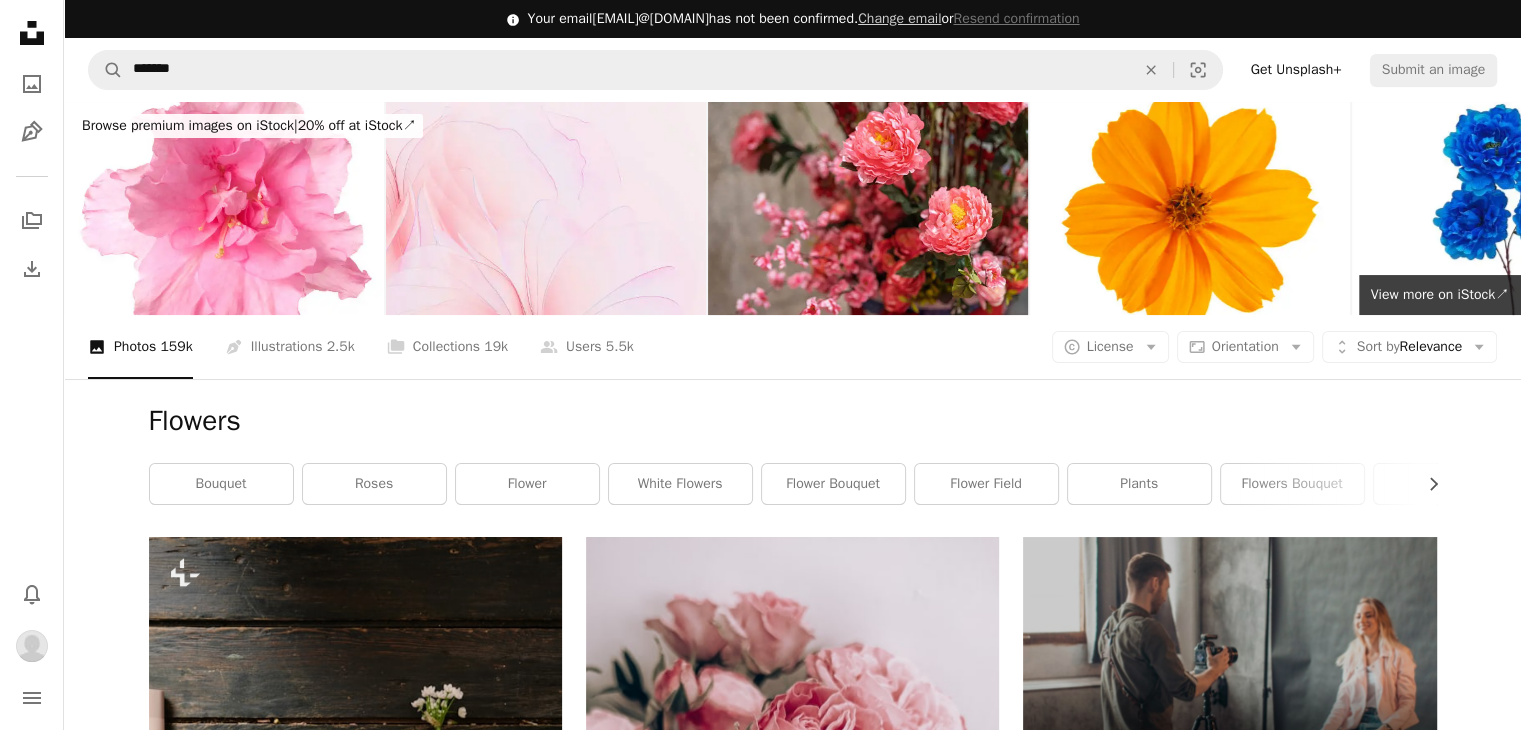 click on "A plus sign" 